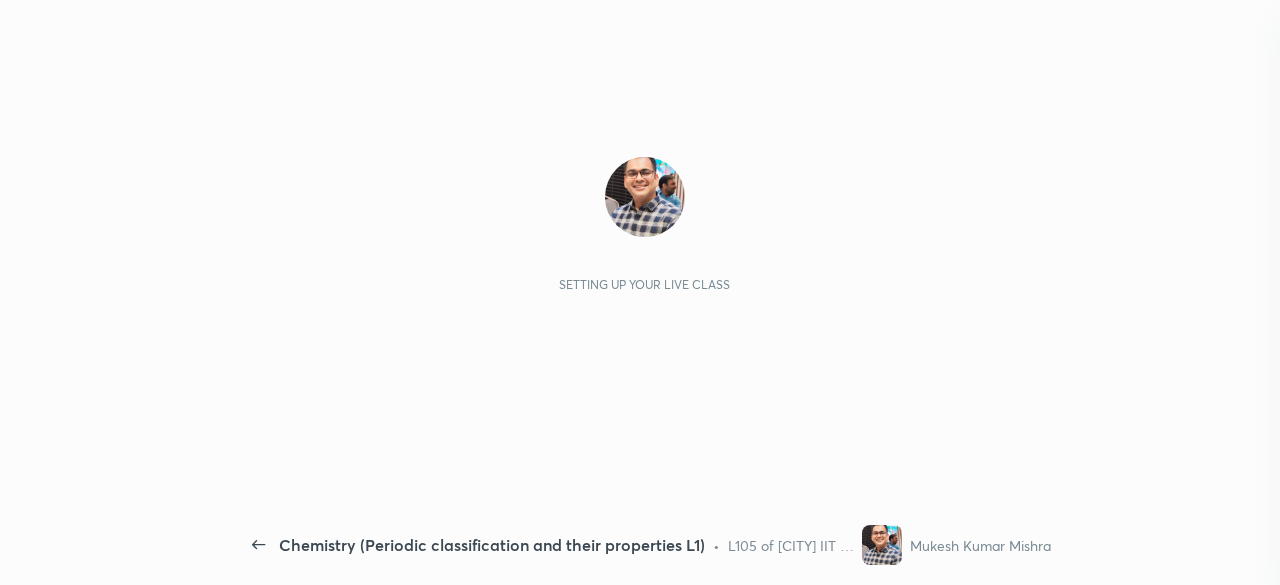 scroll, scrollTop: 0, scrollLeft: 0, axis: both 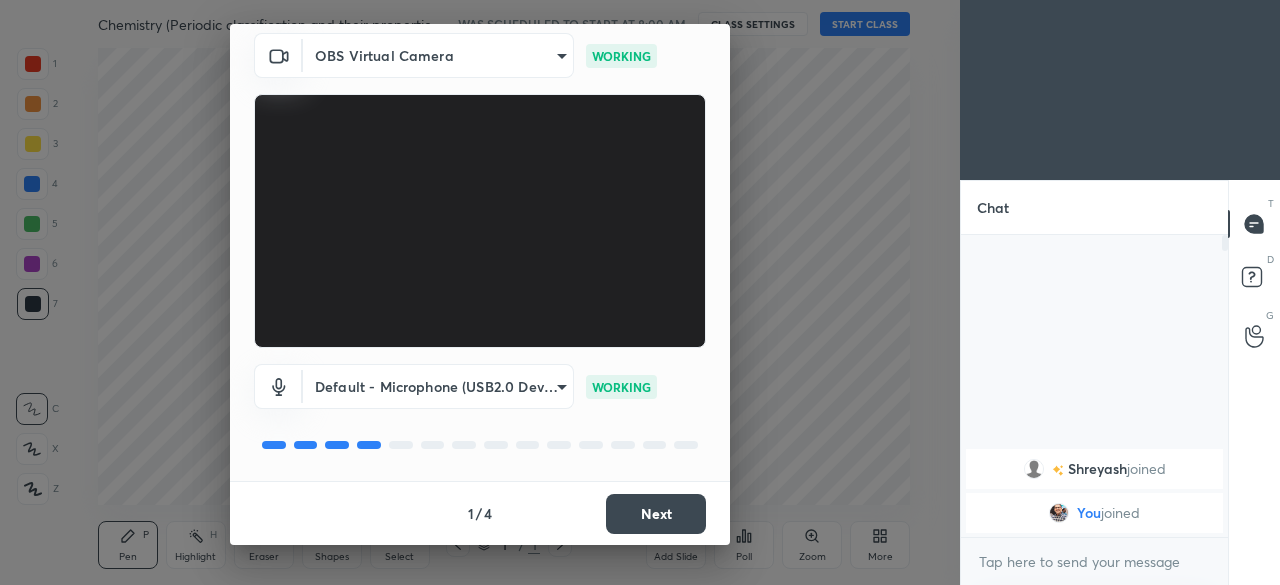 click on "Next" at bounding box center [656, 514] 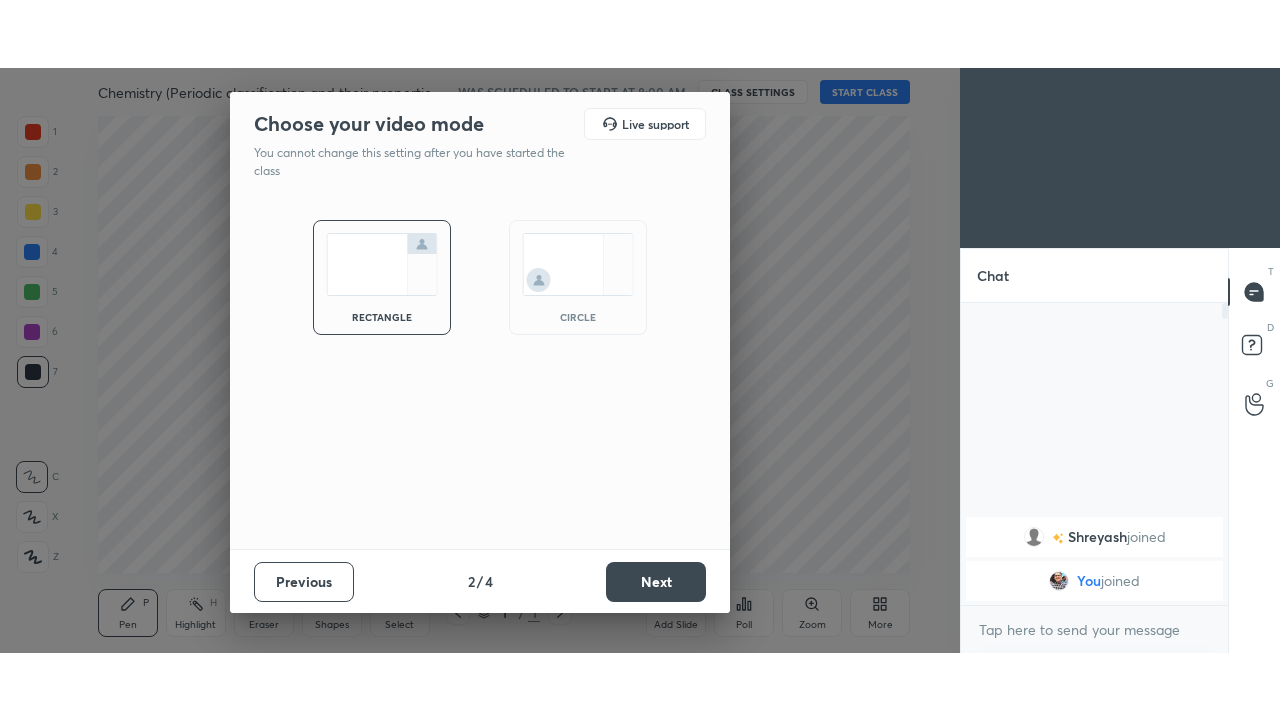 scroll, scrollTop: 0, scrollLeft: 0, axis: both 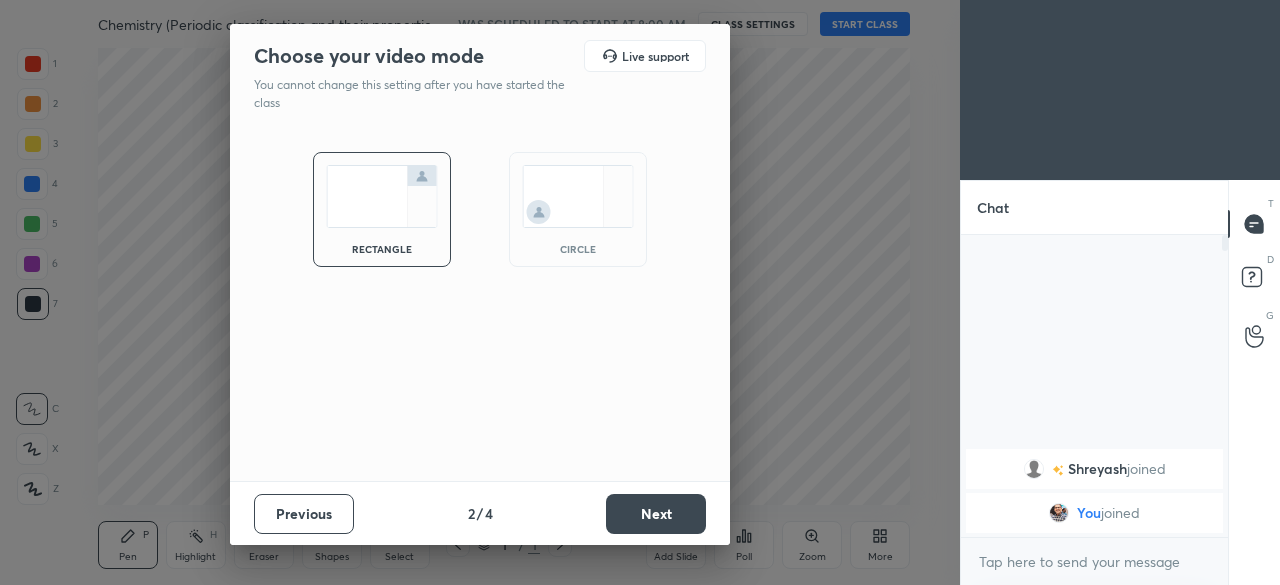 click on "Next" at bounding box center [656, 514] 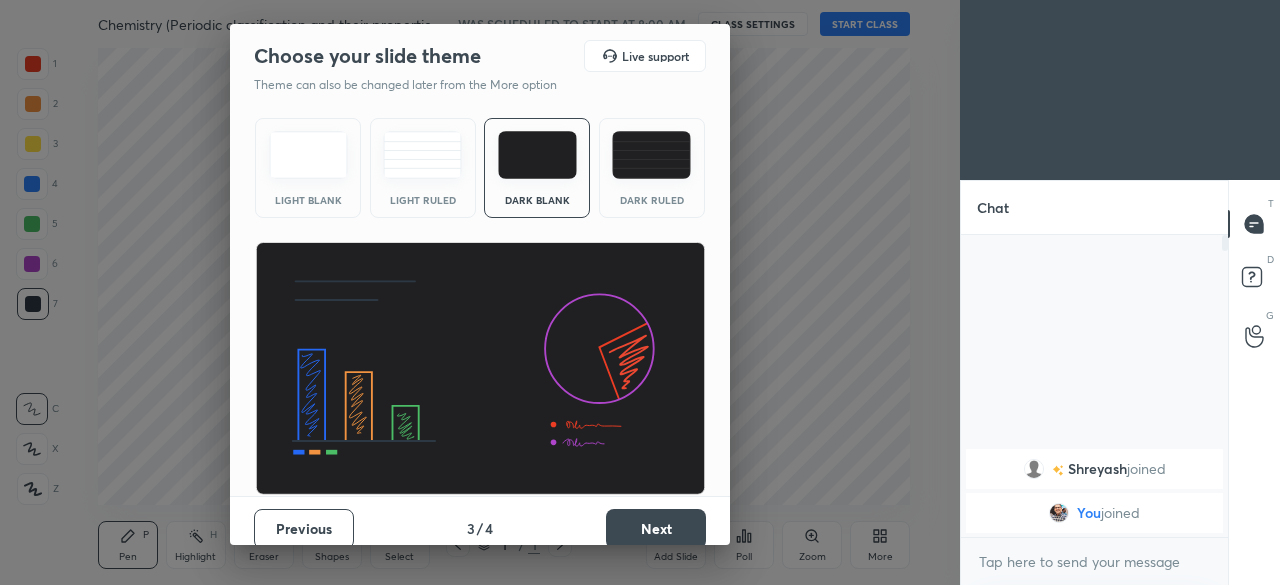 click on "Next" at bounding box center (656, 529) 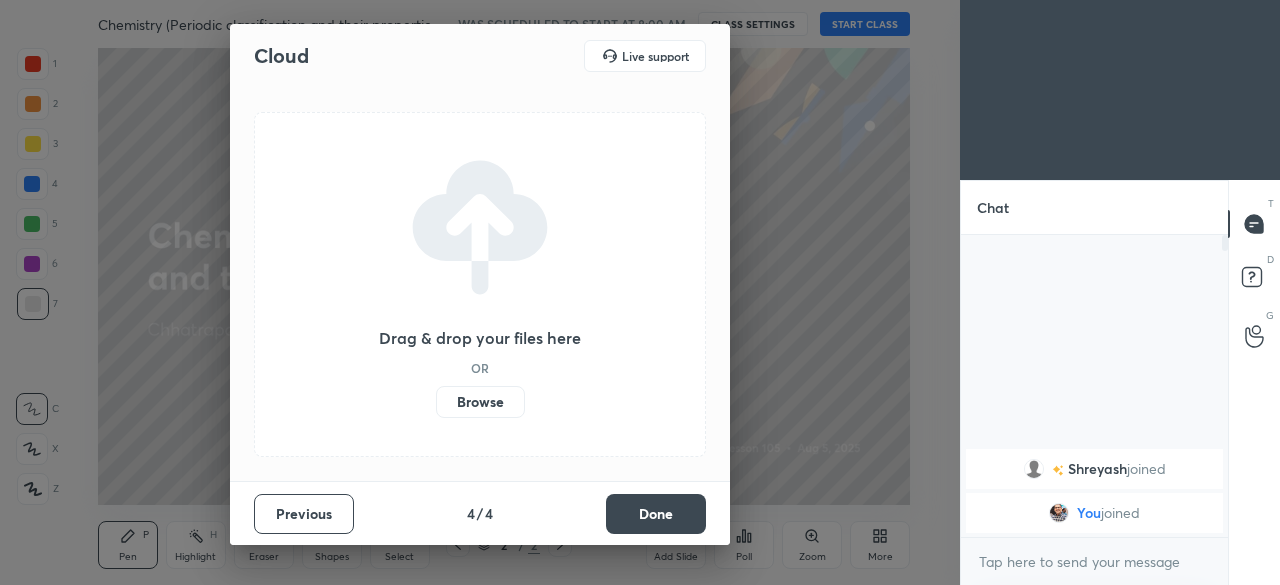 click on "Done" at bounding box center [656, 514] 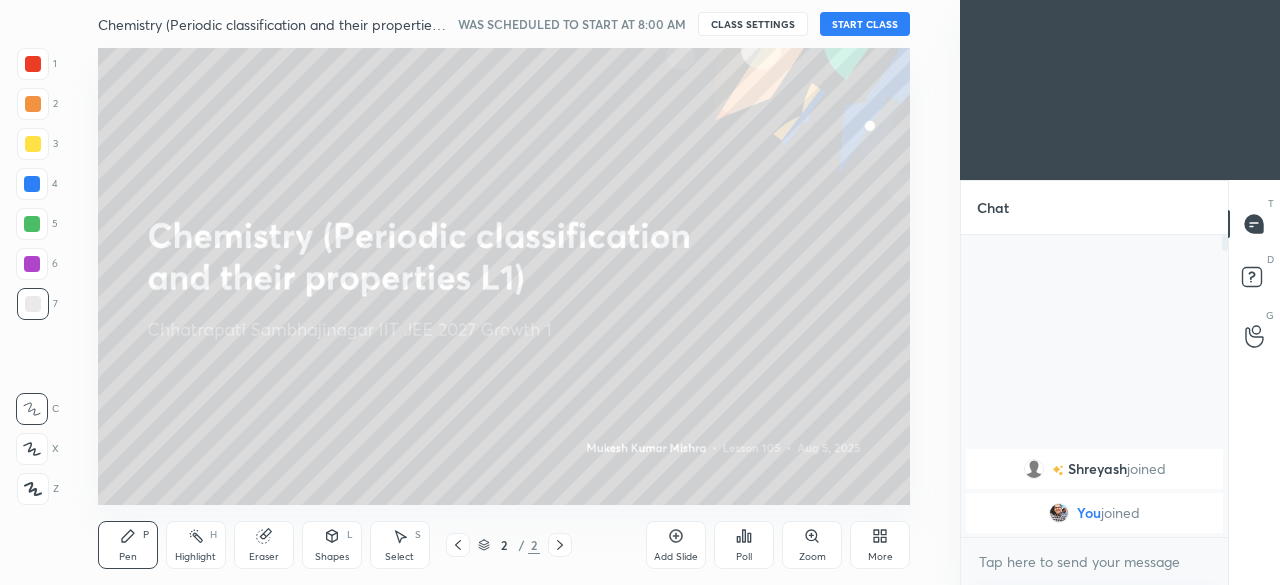 click on "START CLASS" at bounding box center (865, 24) 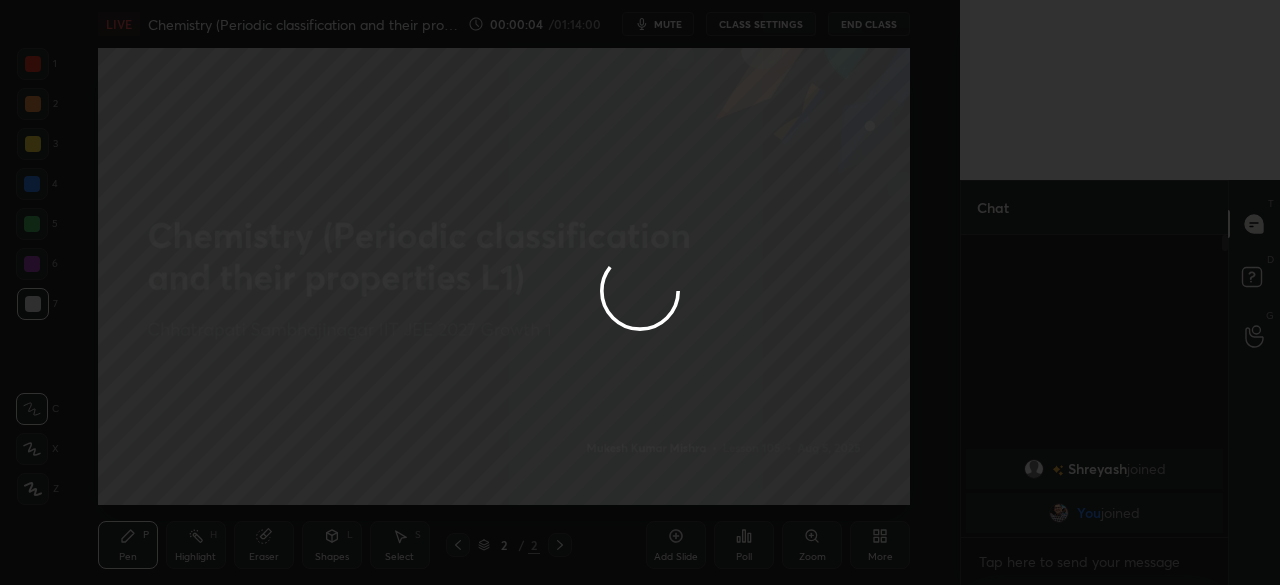 click at bounding box center (640, 292) 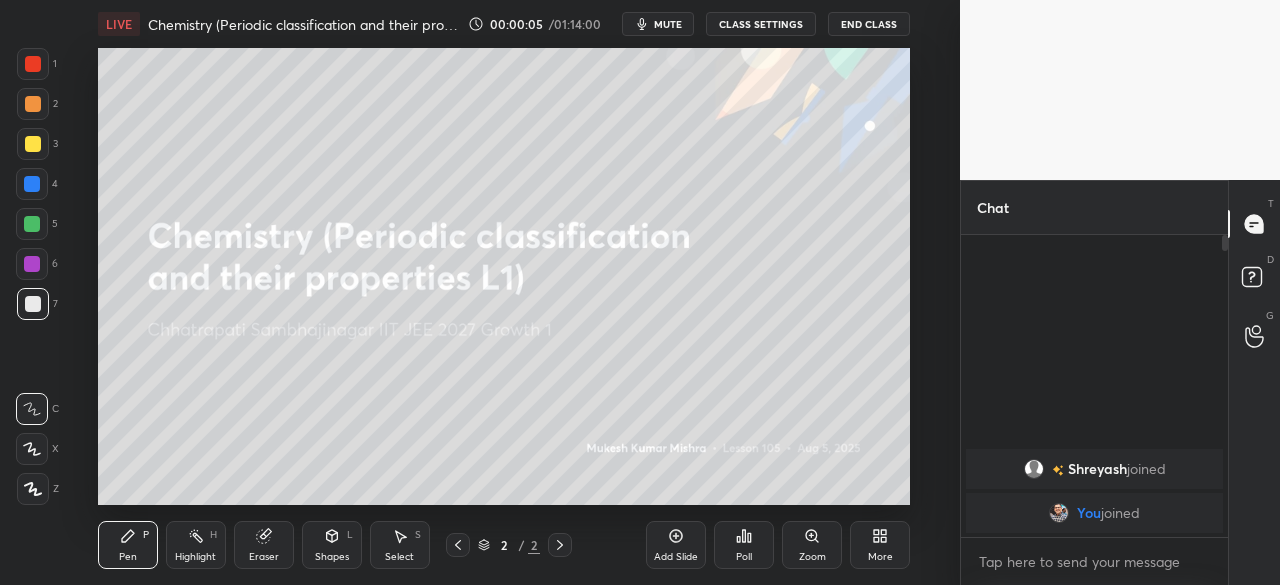 click 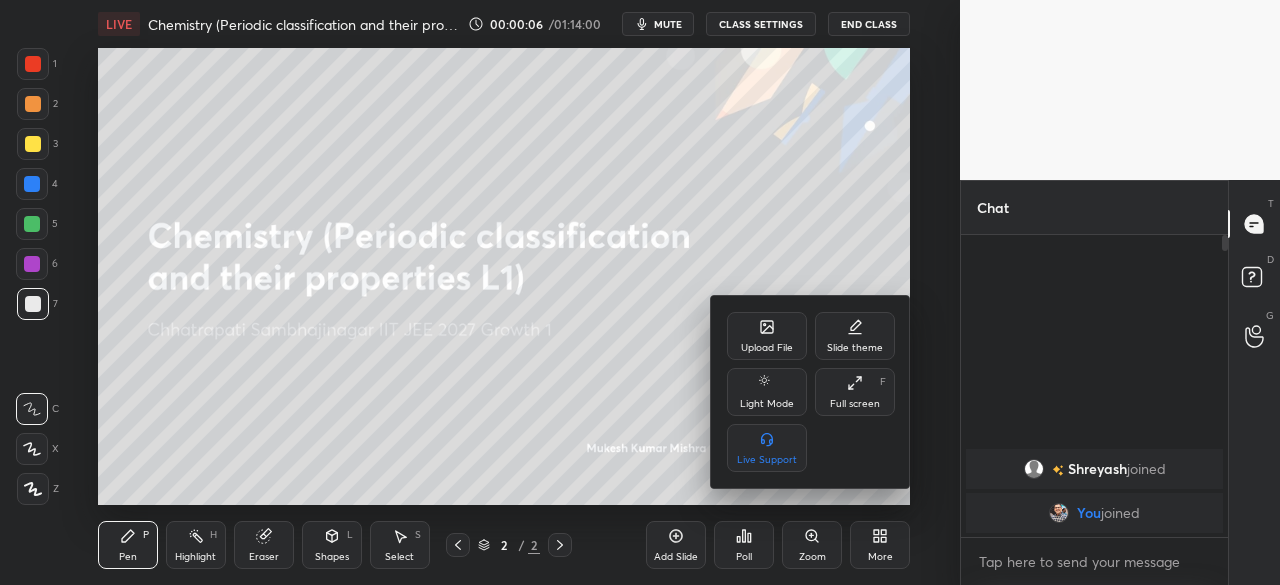click on "Full screen" at bounding box center [855, 404] 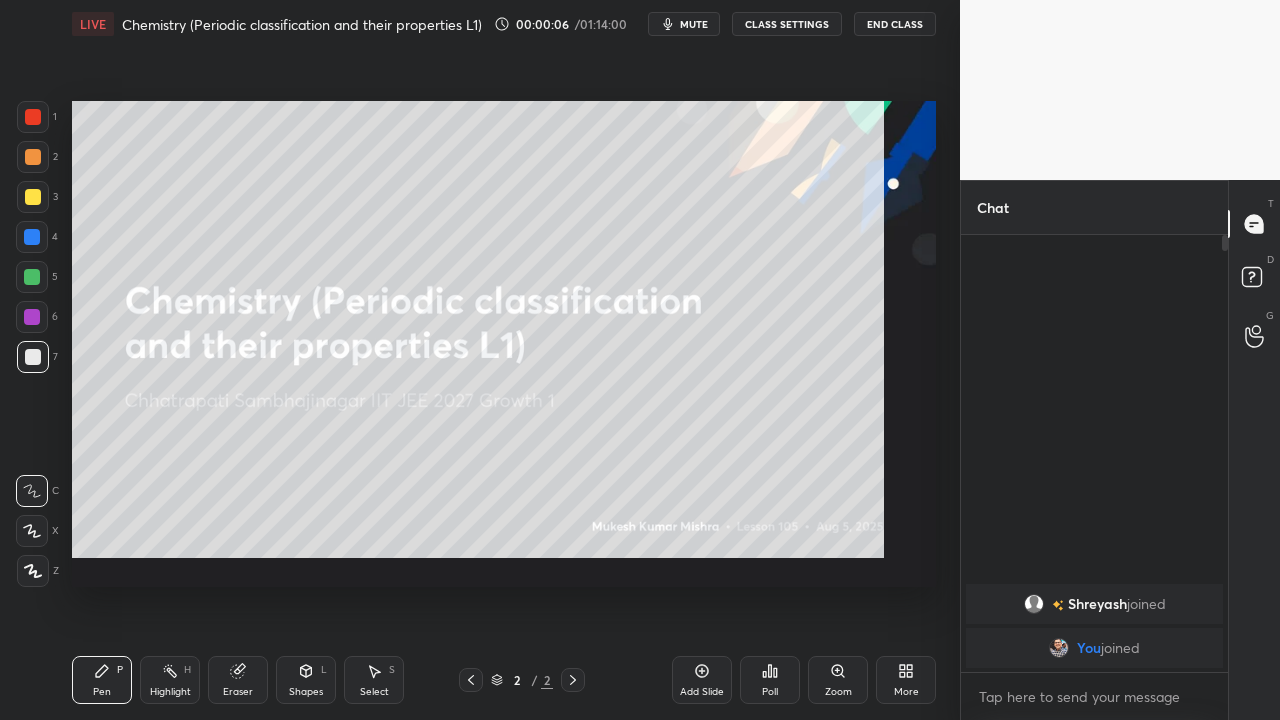 scroll, scrollTop: 99408, scrollLeft: 99120, axis: both 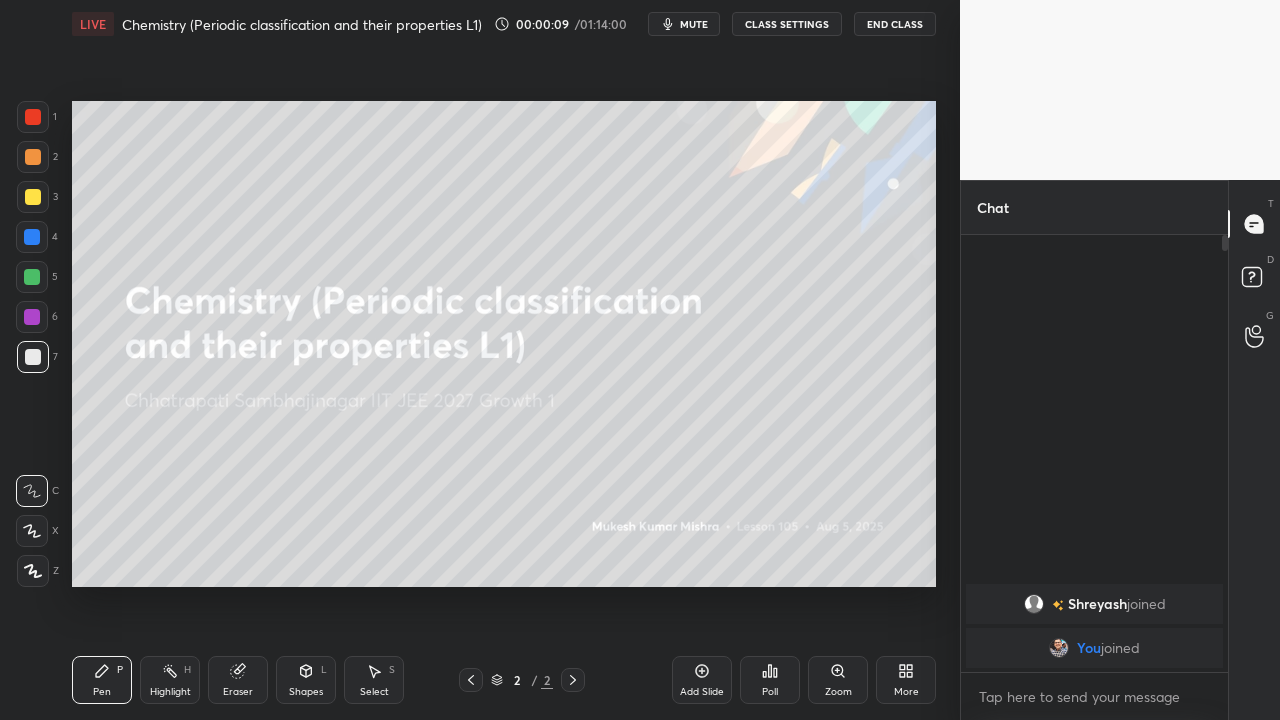 click on "Add Slide" at bounding box center (702, 680) 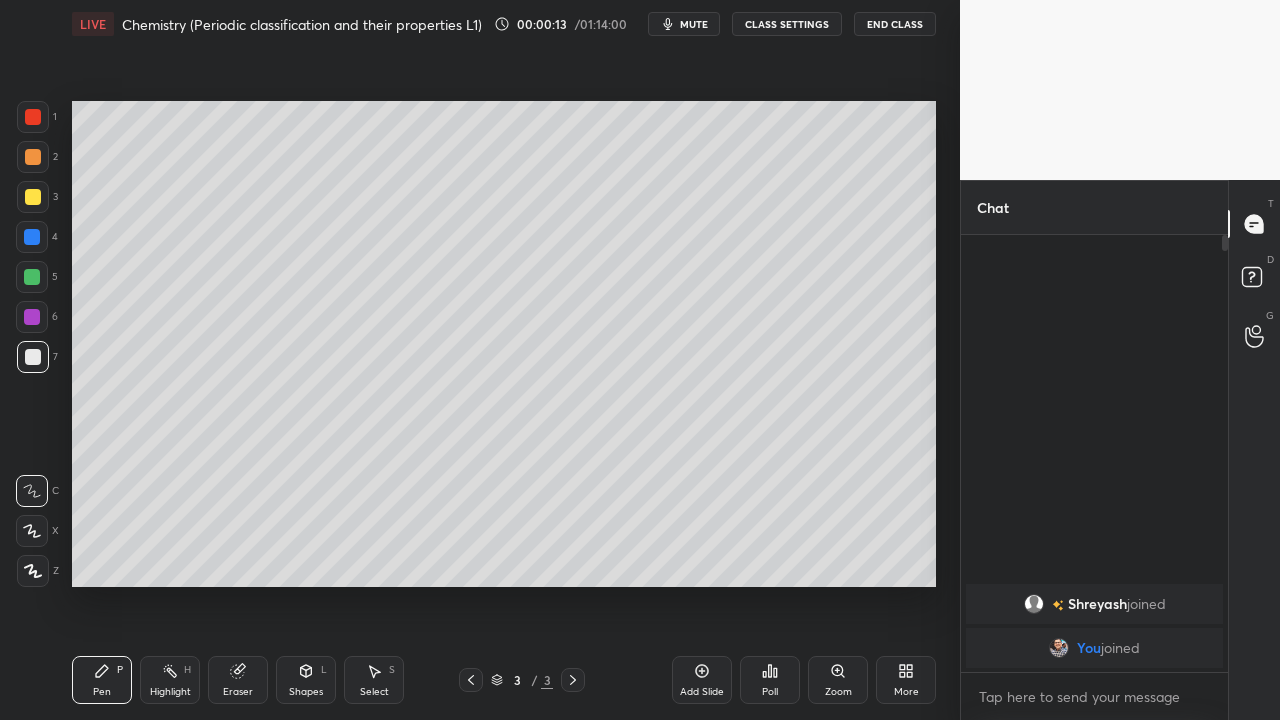 click at bounding box center [33, 197] 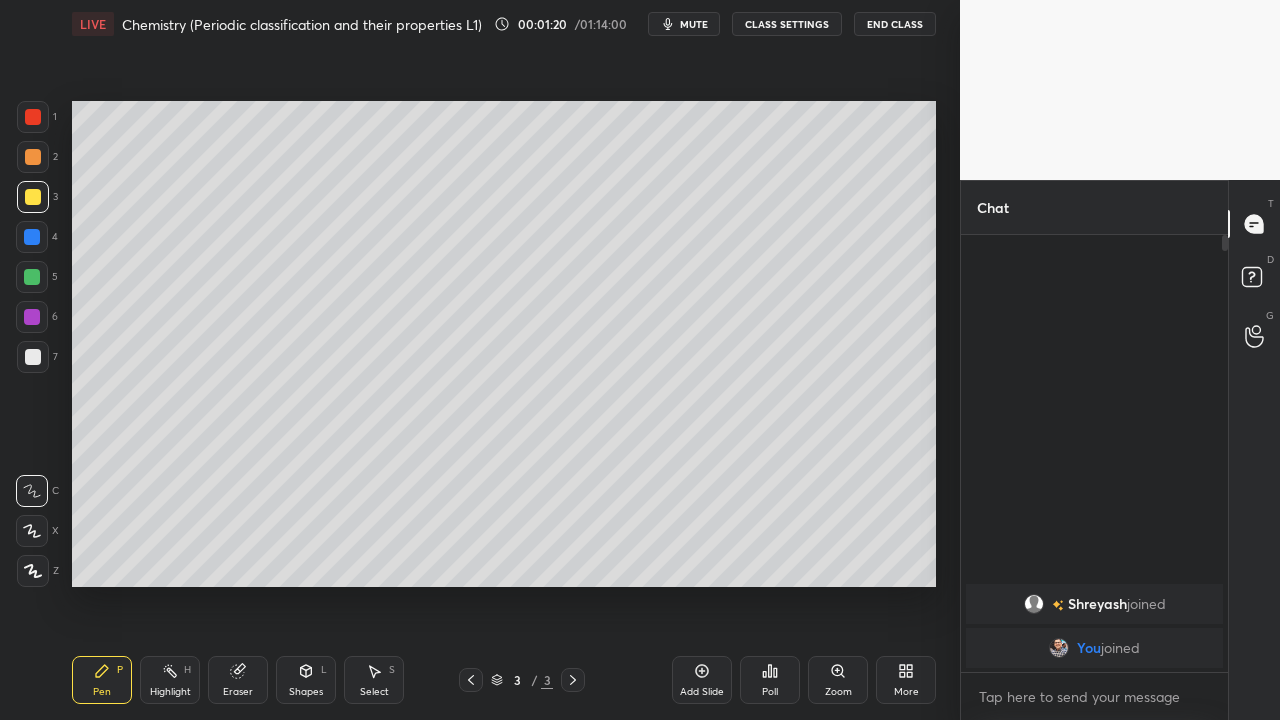 click 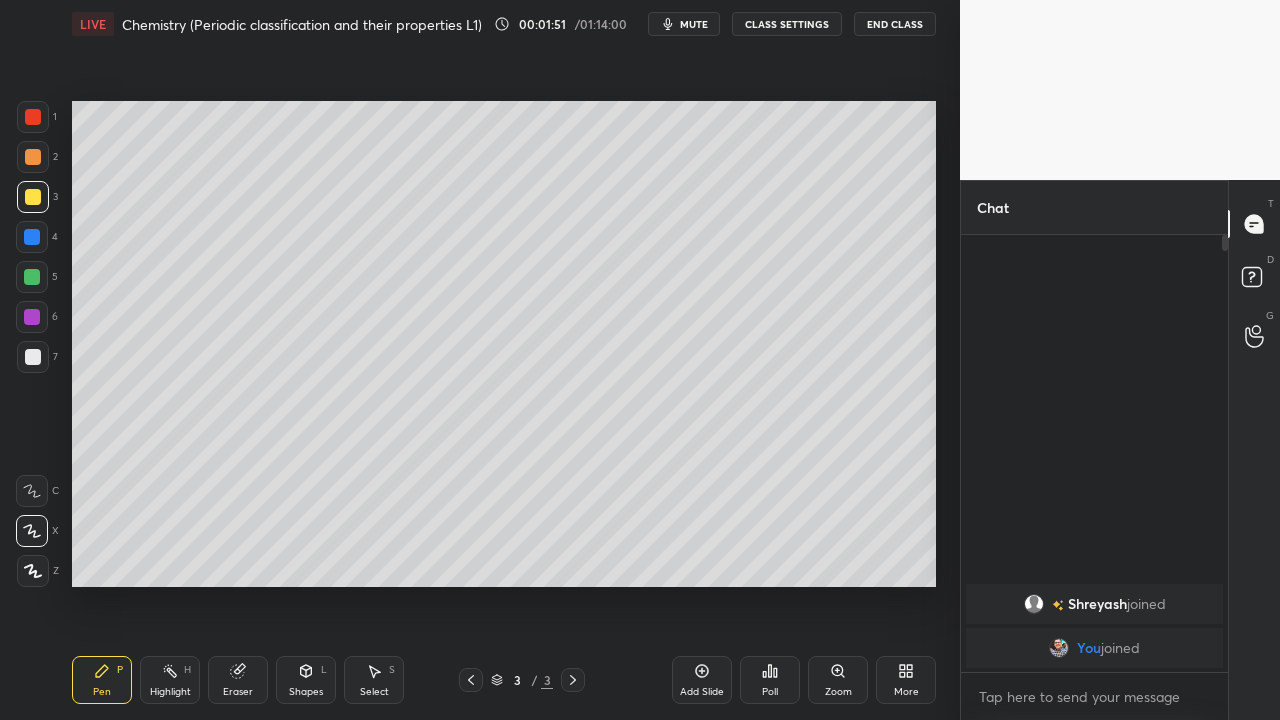 click at bounding box center (33, 357) 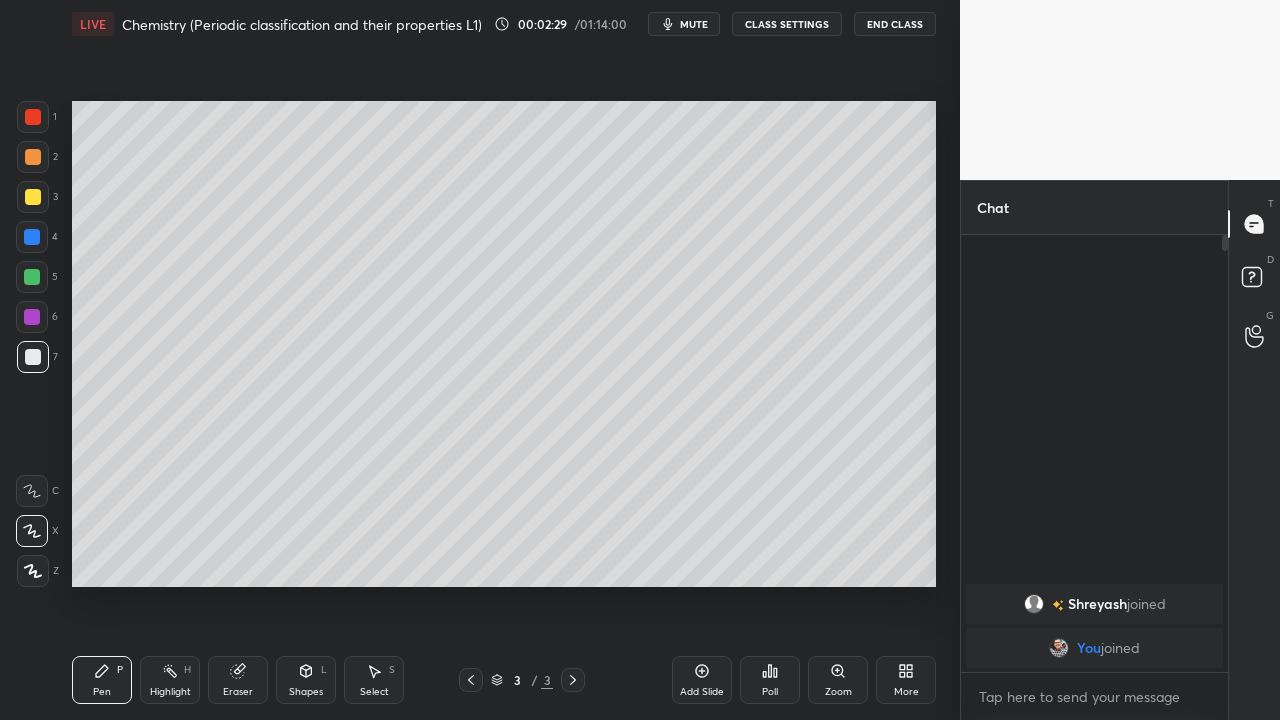 click at bounding box center (33, 197) 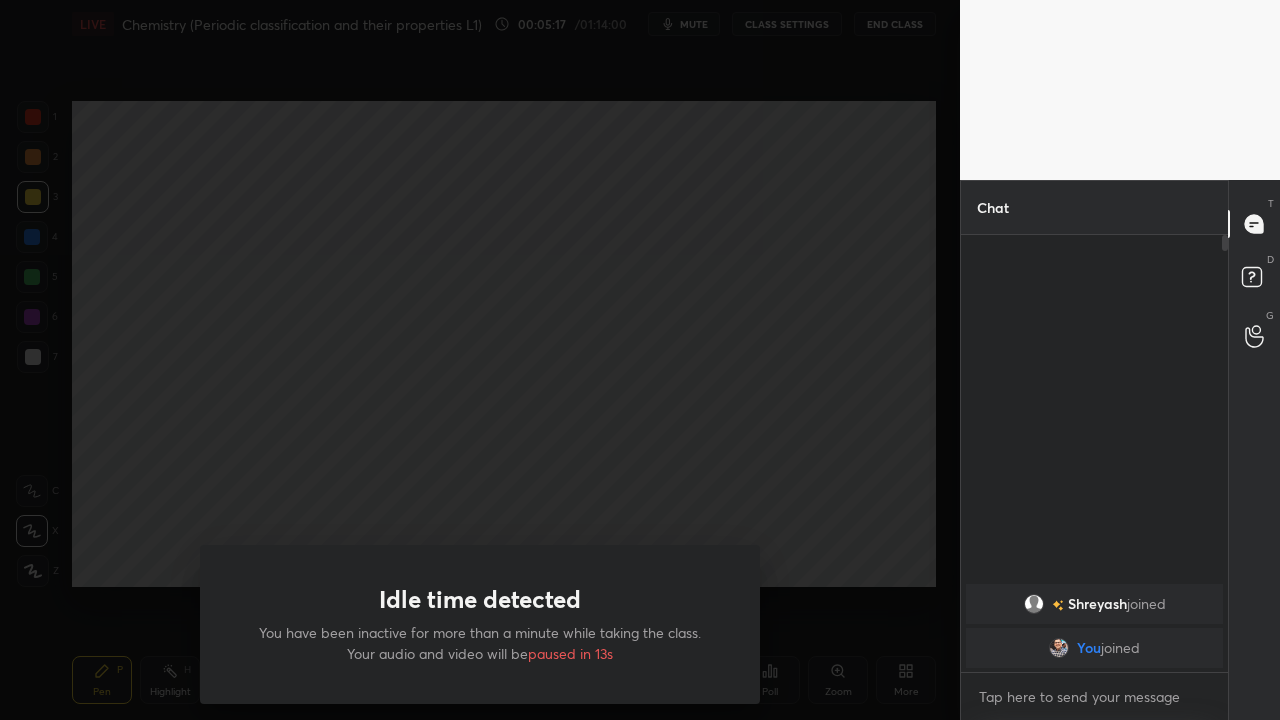 click on "Idle time detected You have been inactive for more than a minute while taking the class. Your audio and video will be  paused in 13s" at bounding box center [480, 360] 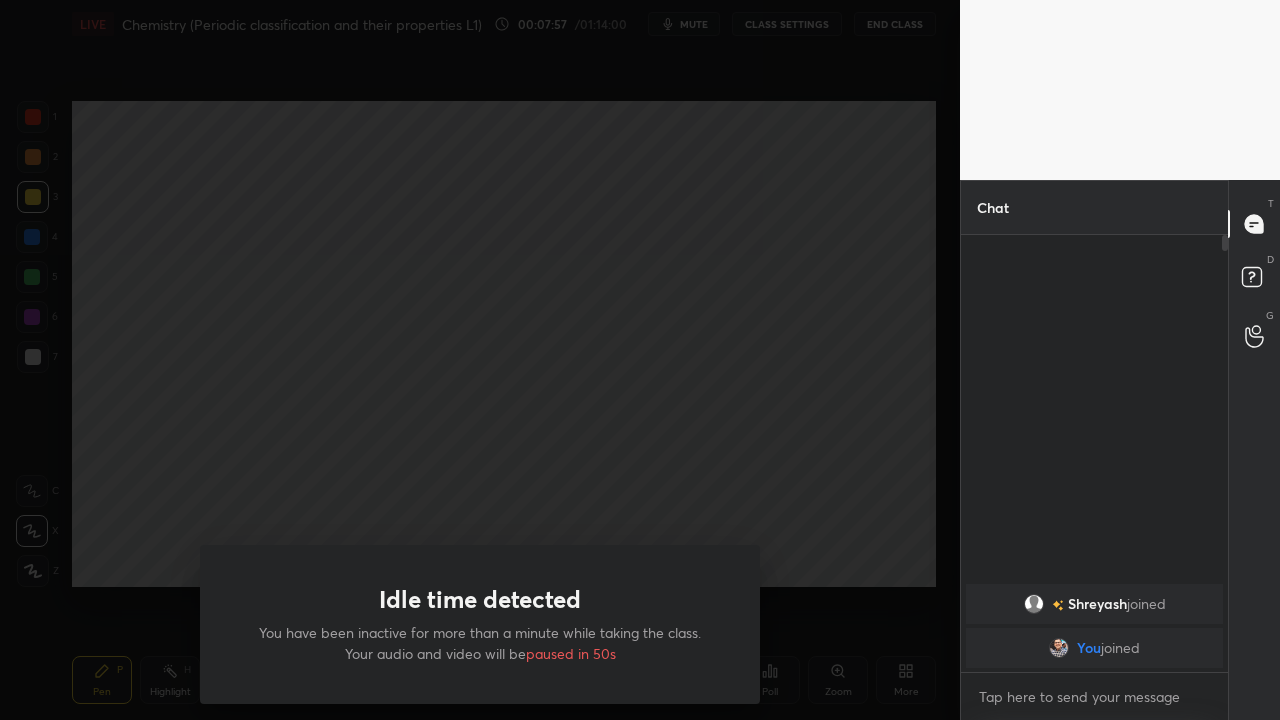 click on "Idle time detected You have been inactive for more than a minute while taking the class. Your audio and video will be  paused in 50s" at bounding box center (480, 360) 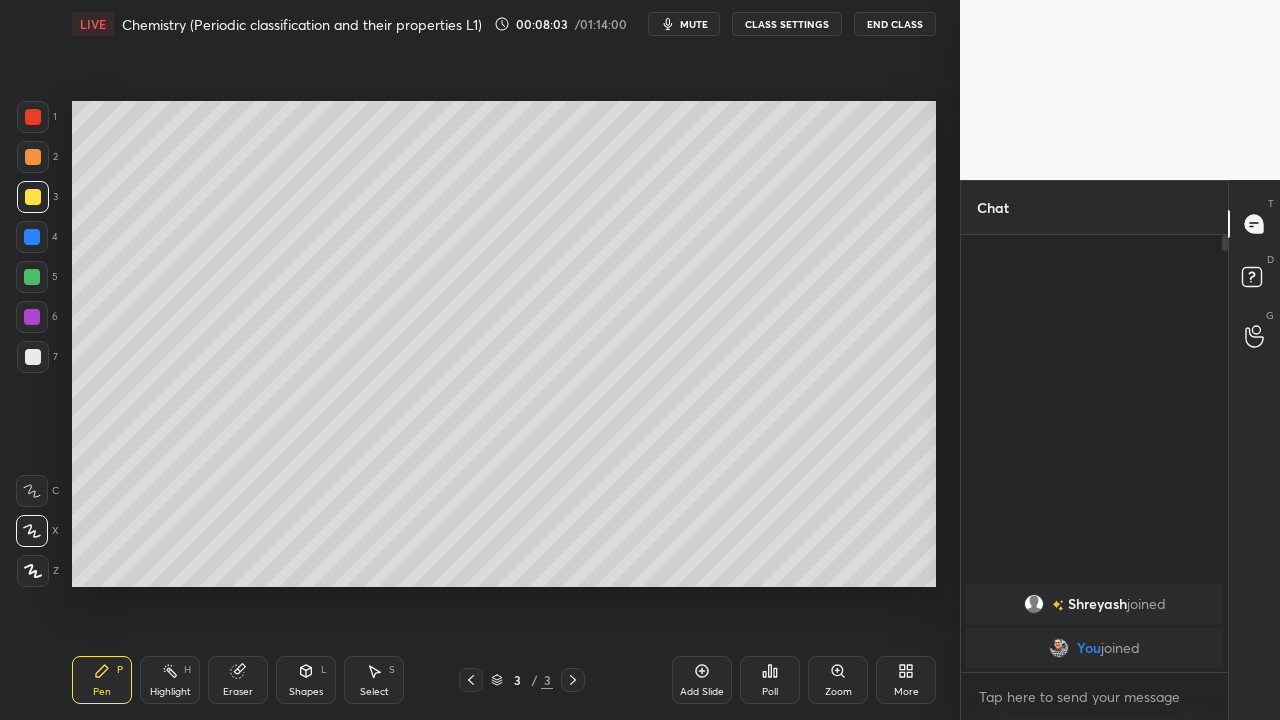 click at bounding box center [32, 277] 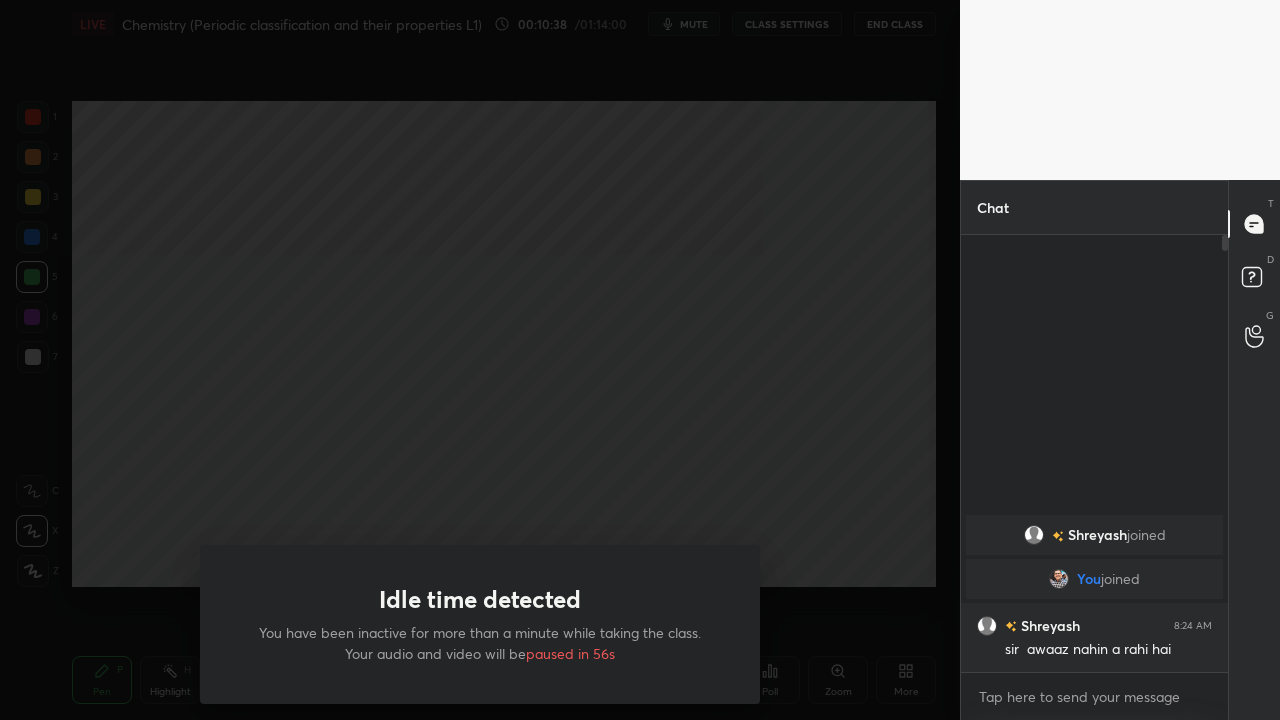 click on "Idle time detected You have been inactive for more than a minute while taking the class. Your audio and video will be  paused in 56s" at bounding box center (480, 360) 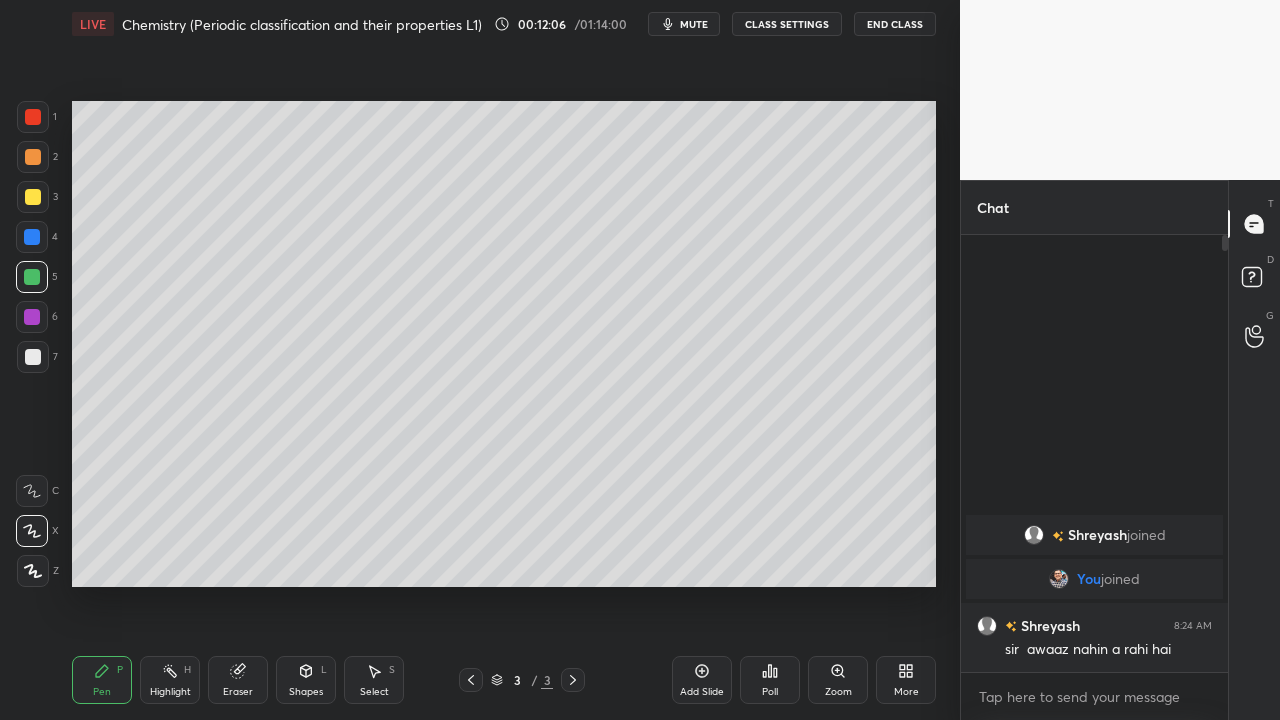 click at bounding box center (33, 197) 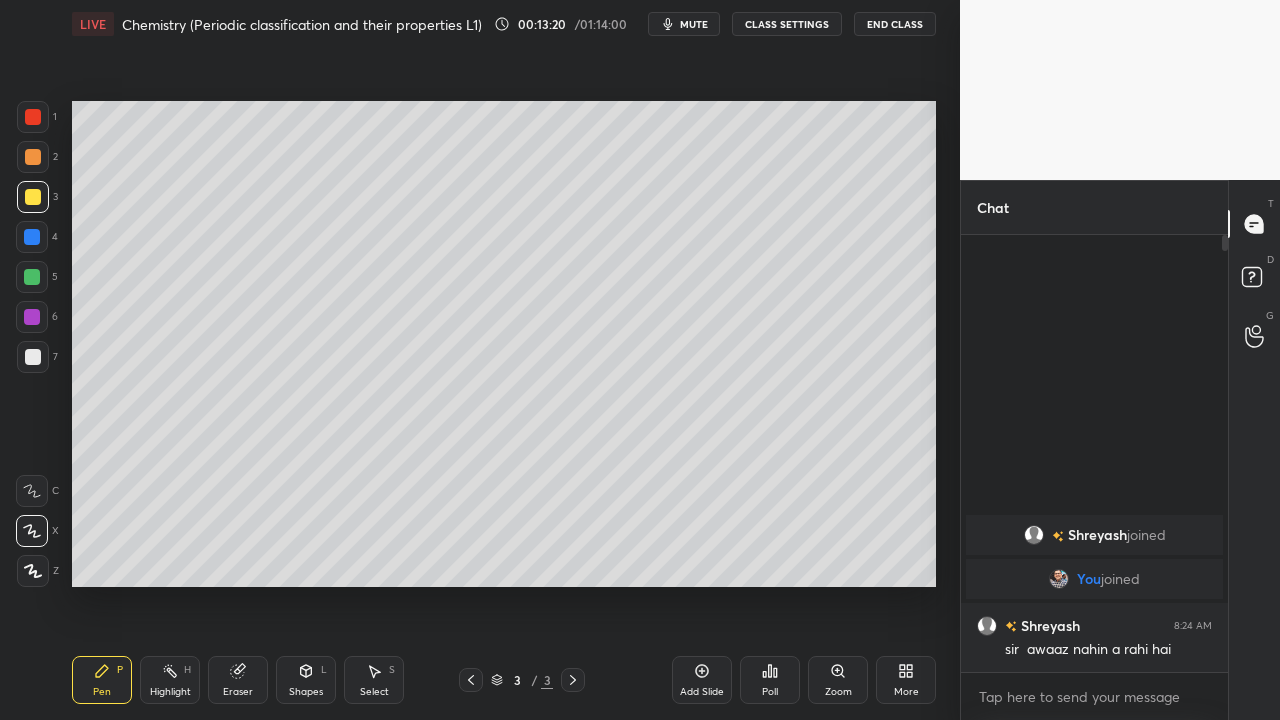 click on "Setting up your live class Poll for   secs No correct answer Start poll" at bounding box center [504, 344] 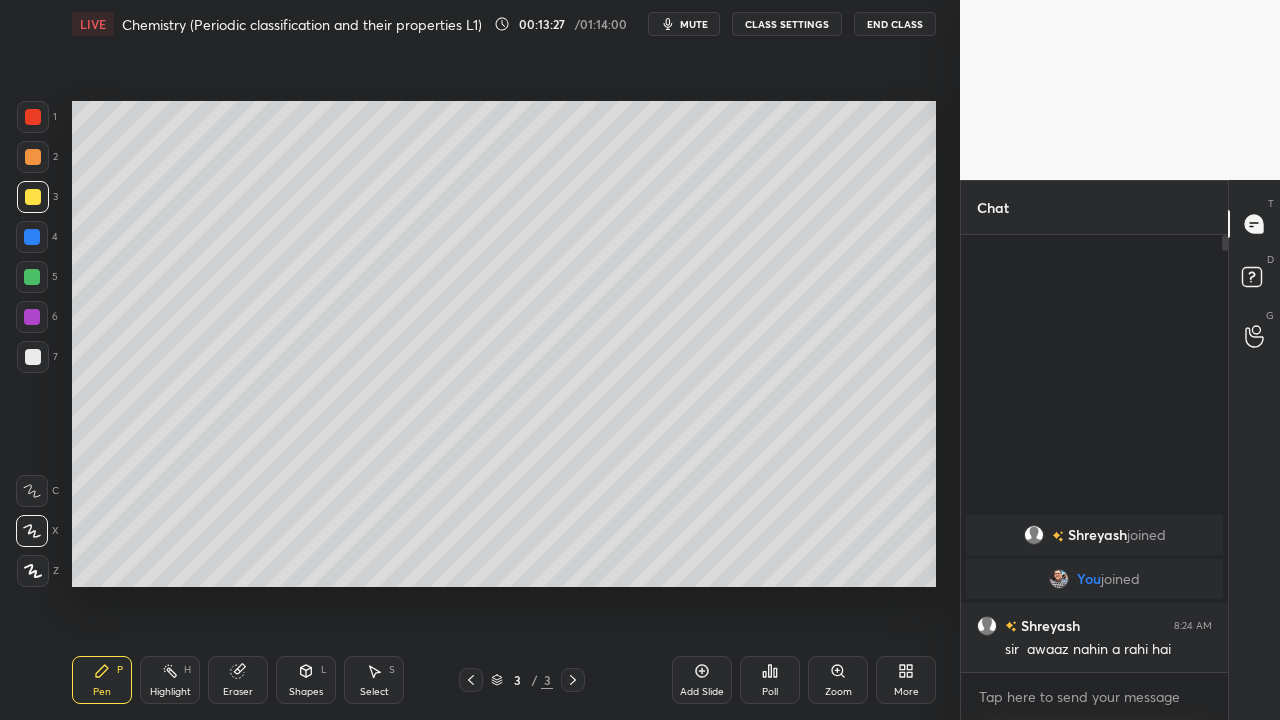 click at bounding box center (32, 277) 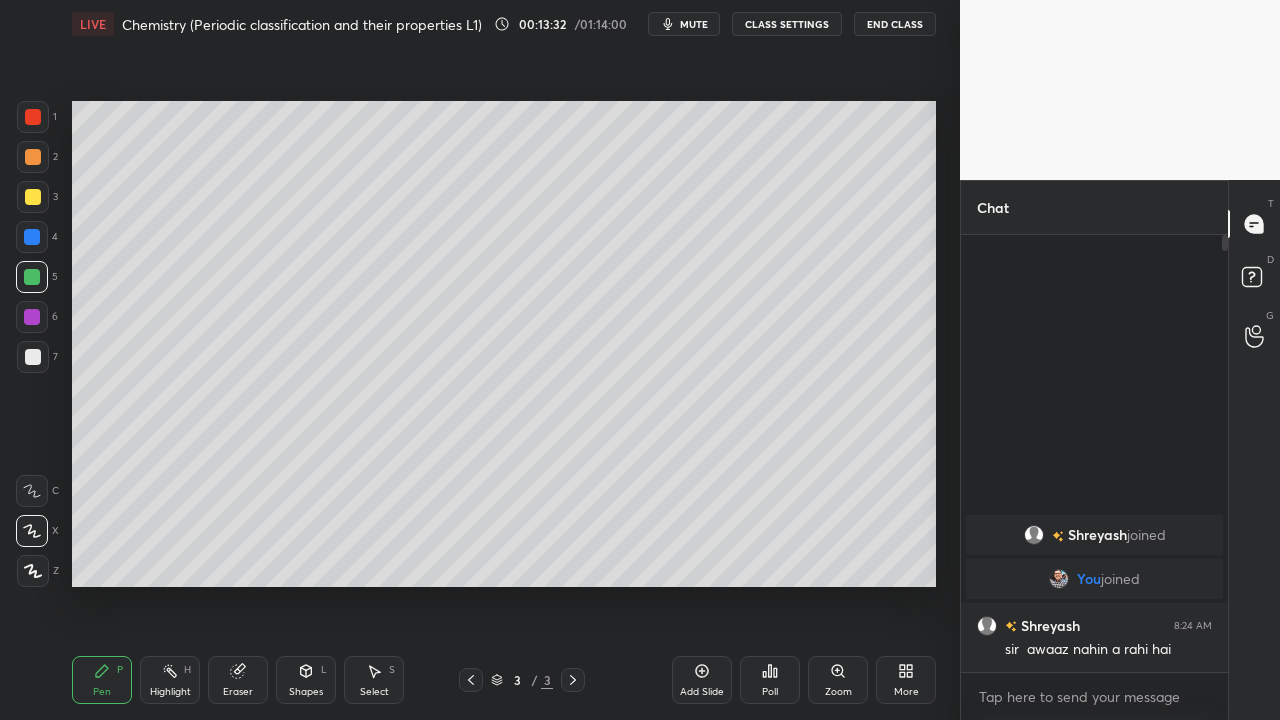 click at bounding box center (33, 197) 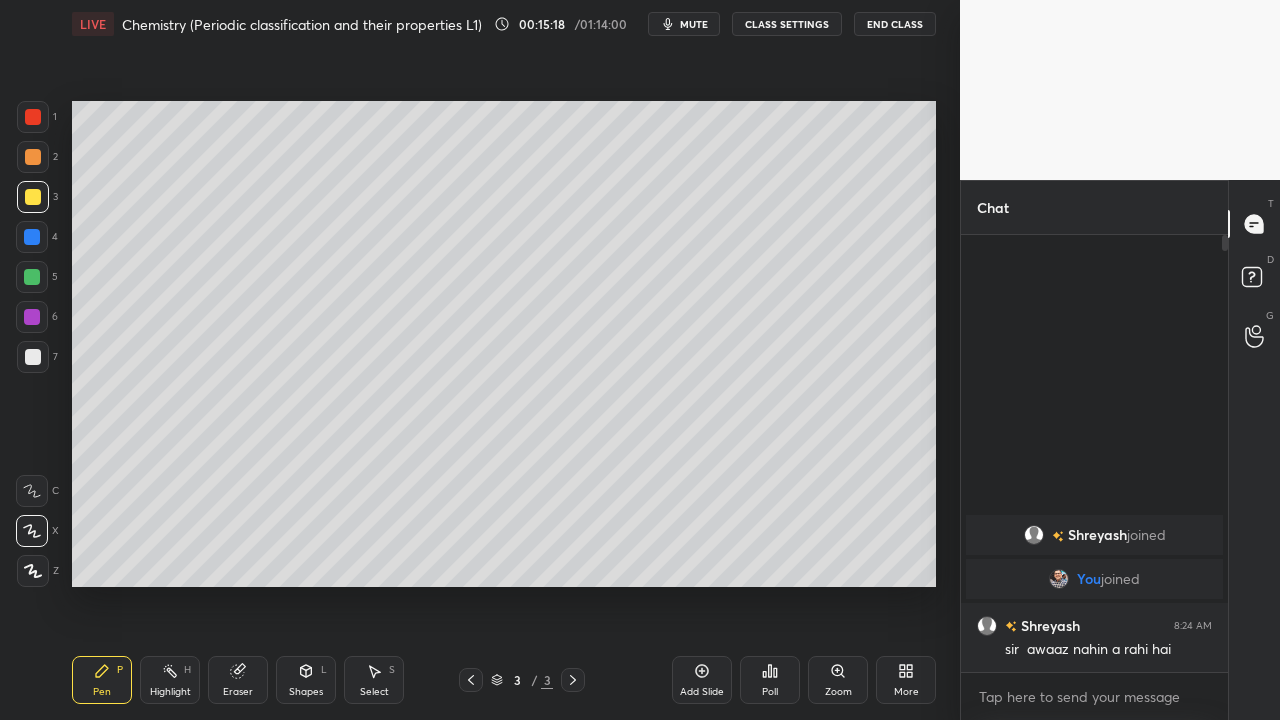 click at bounding box center [32, 277] 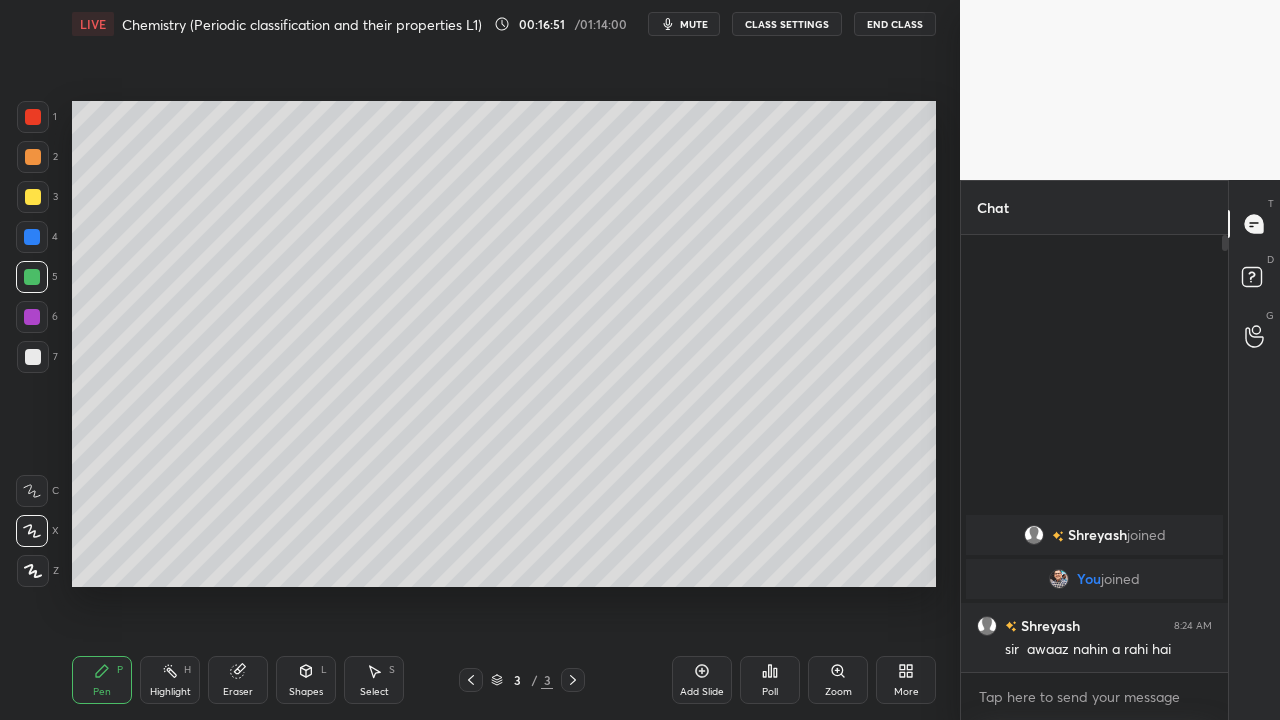 click on "Add Slide" at bounding box center [702, 692] 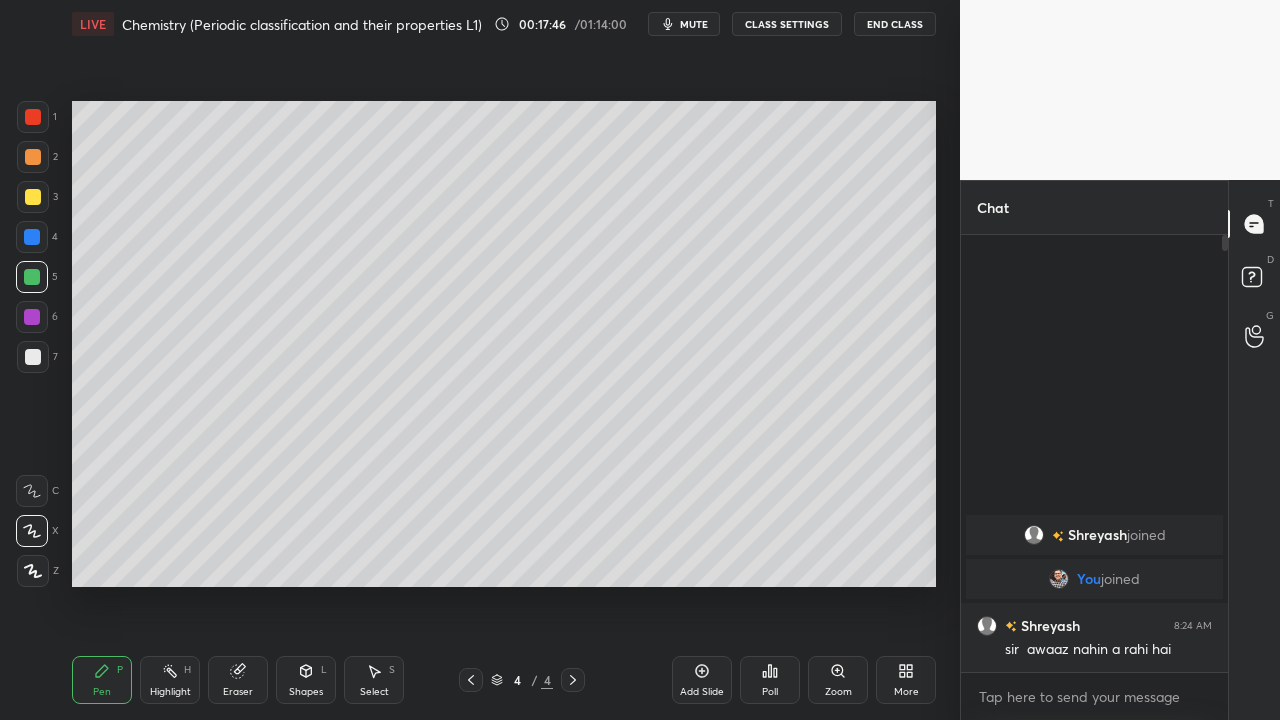 click at bounding box center (33, 197) 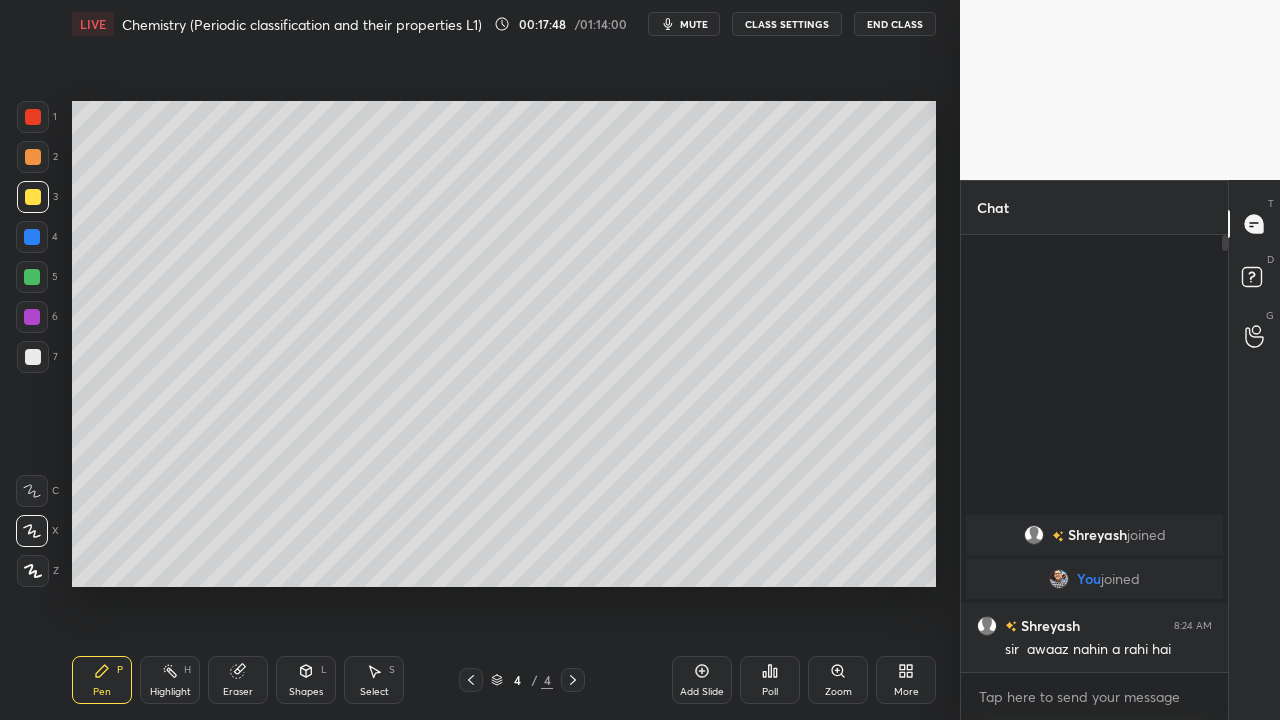 click on "Eraser" at bounding box center [238, 692] 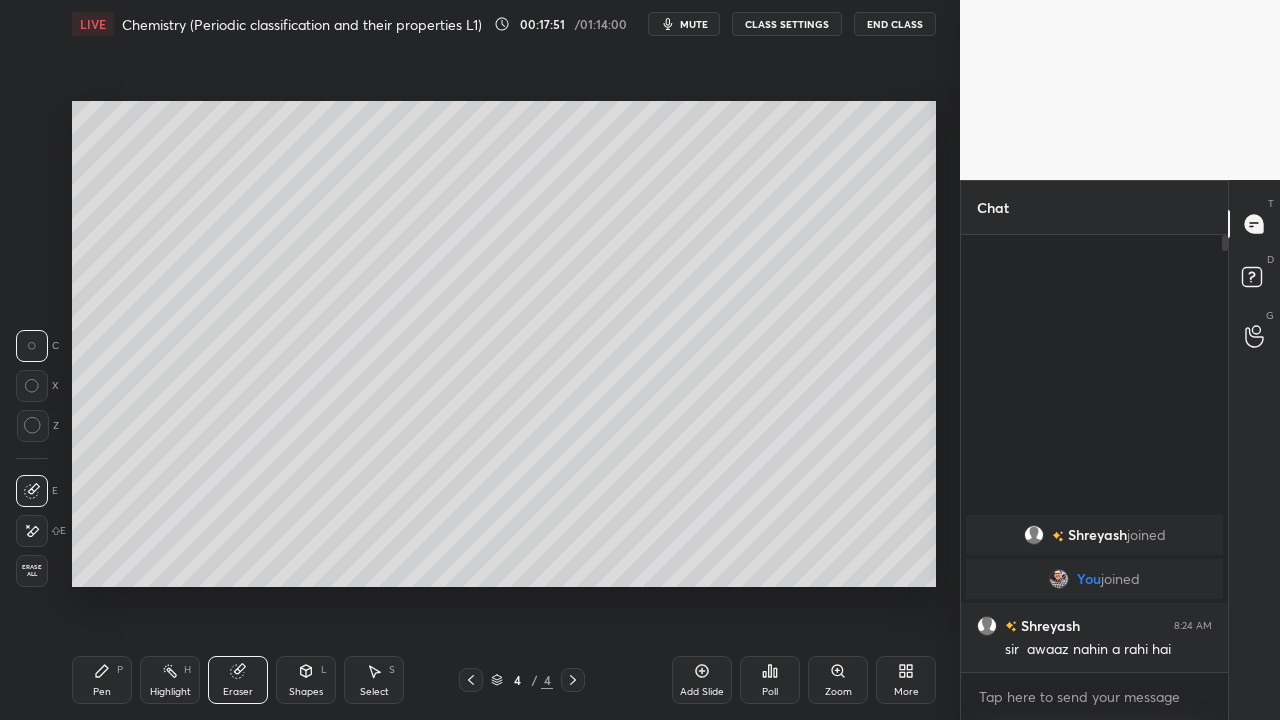 click on "Pen" at bounding box center [102, 692] 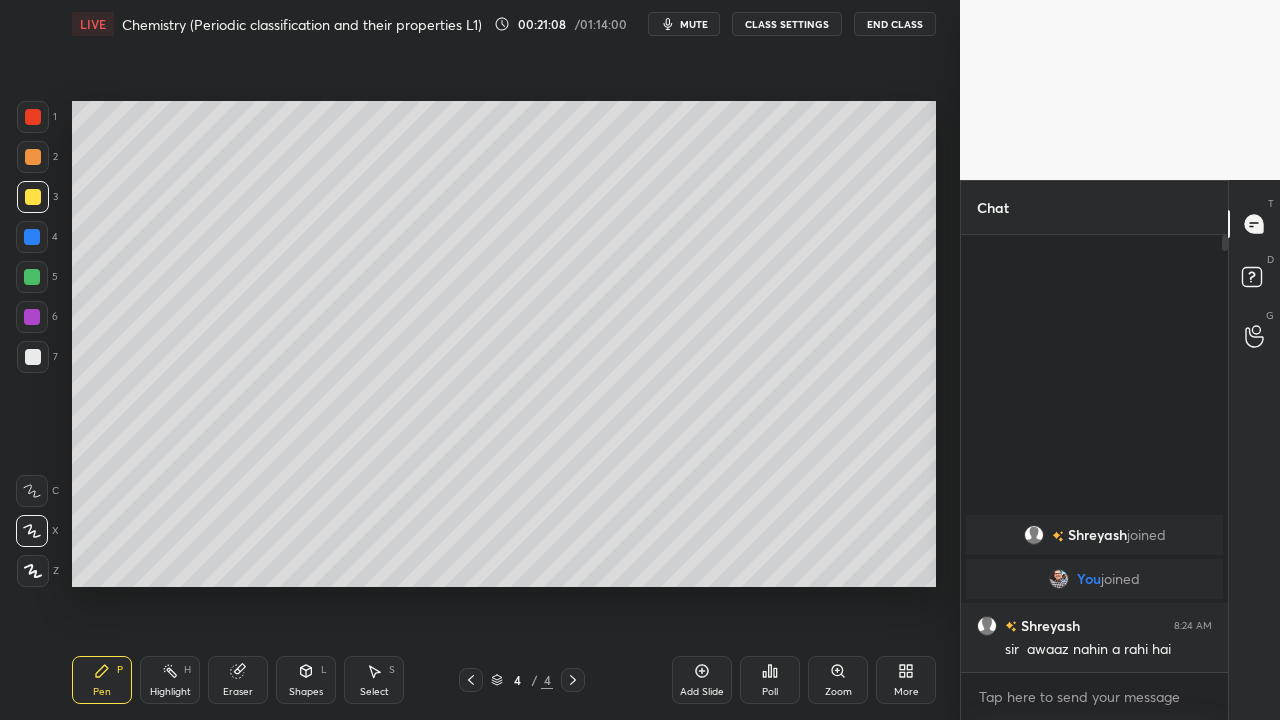 click at bounding box center (33, 357) 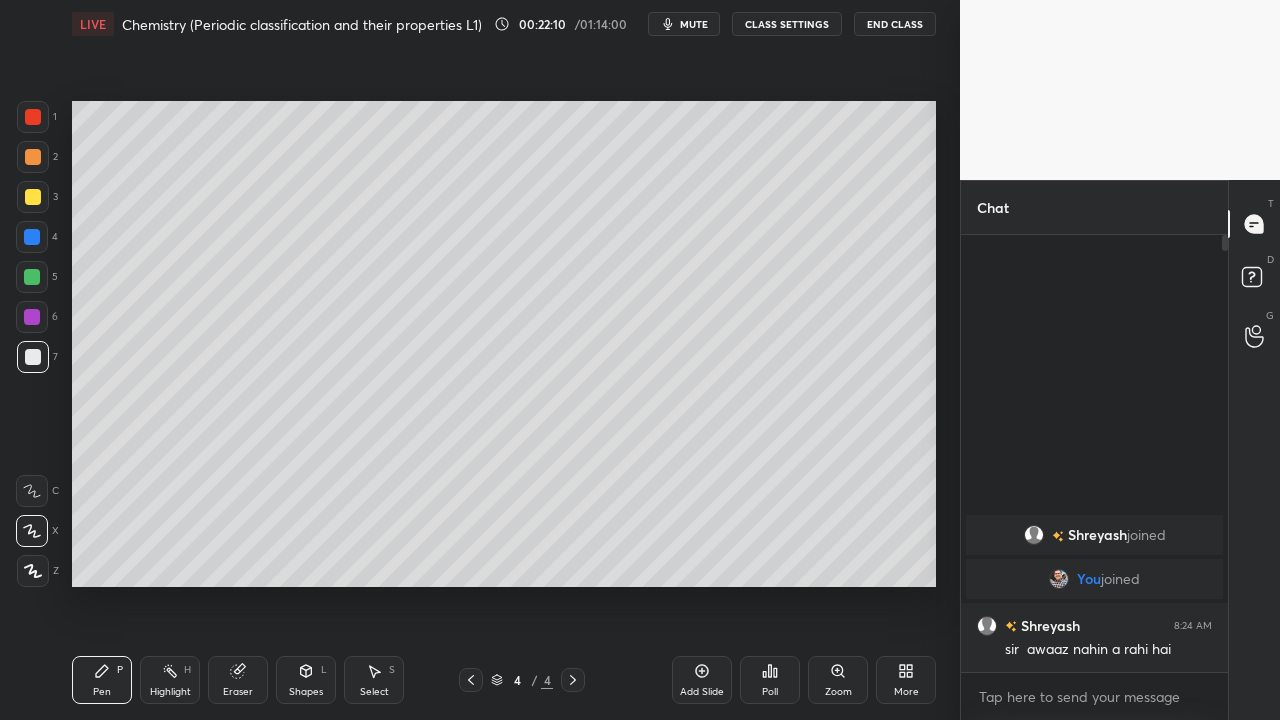 click at bounding box center [32, 277] 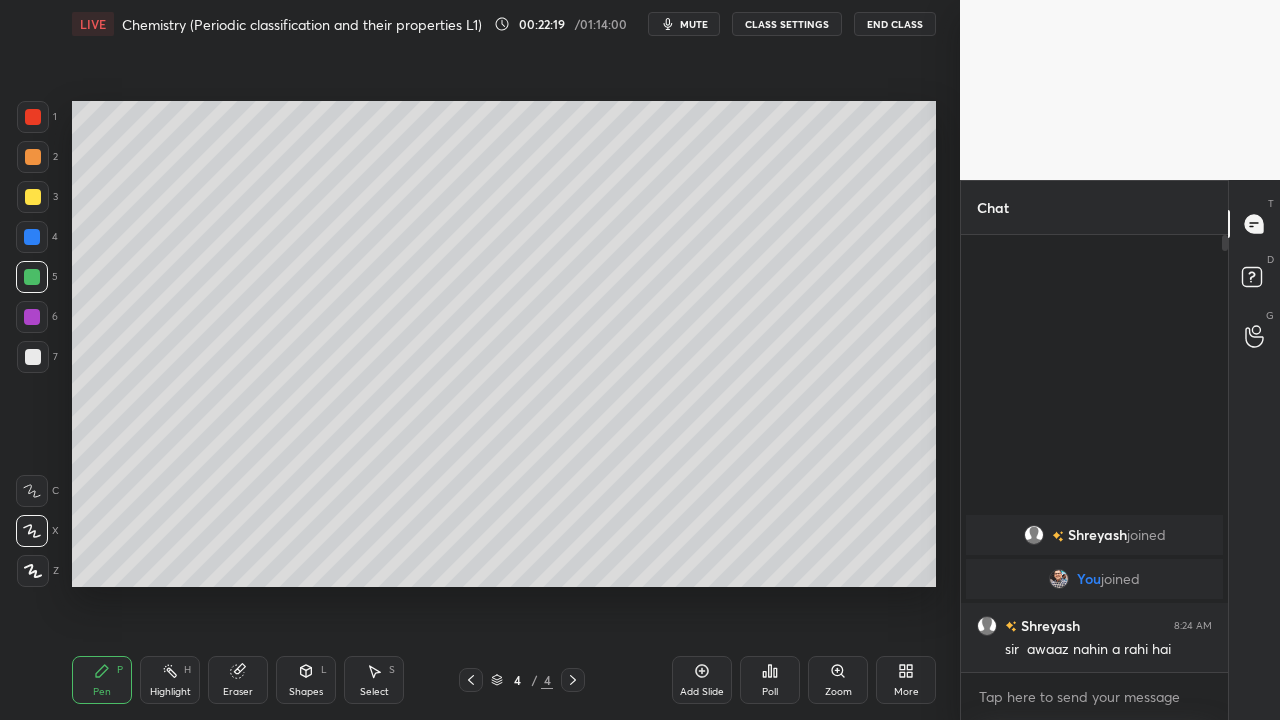 click on "Add Slide" at bounding box center [702, 692] 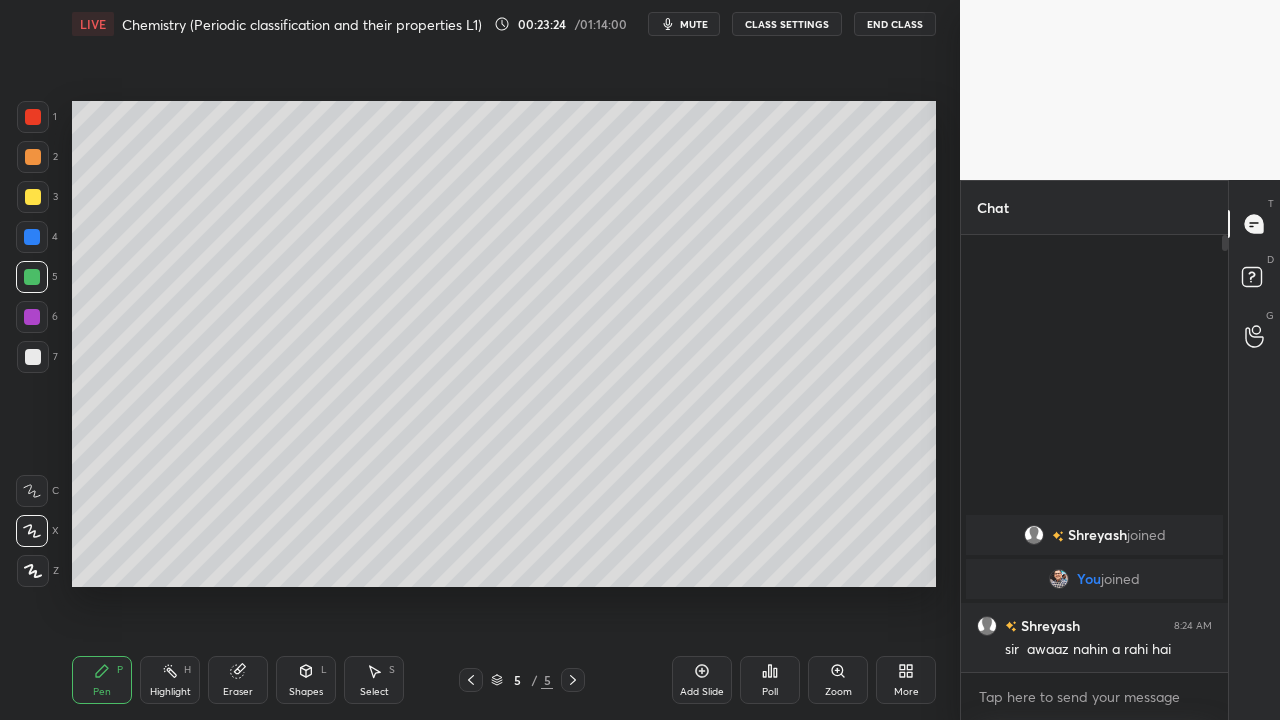 click at bounding box center [33, 197] 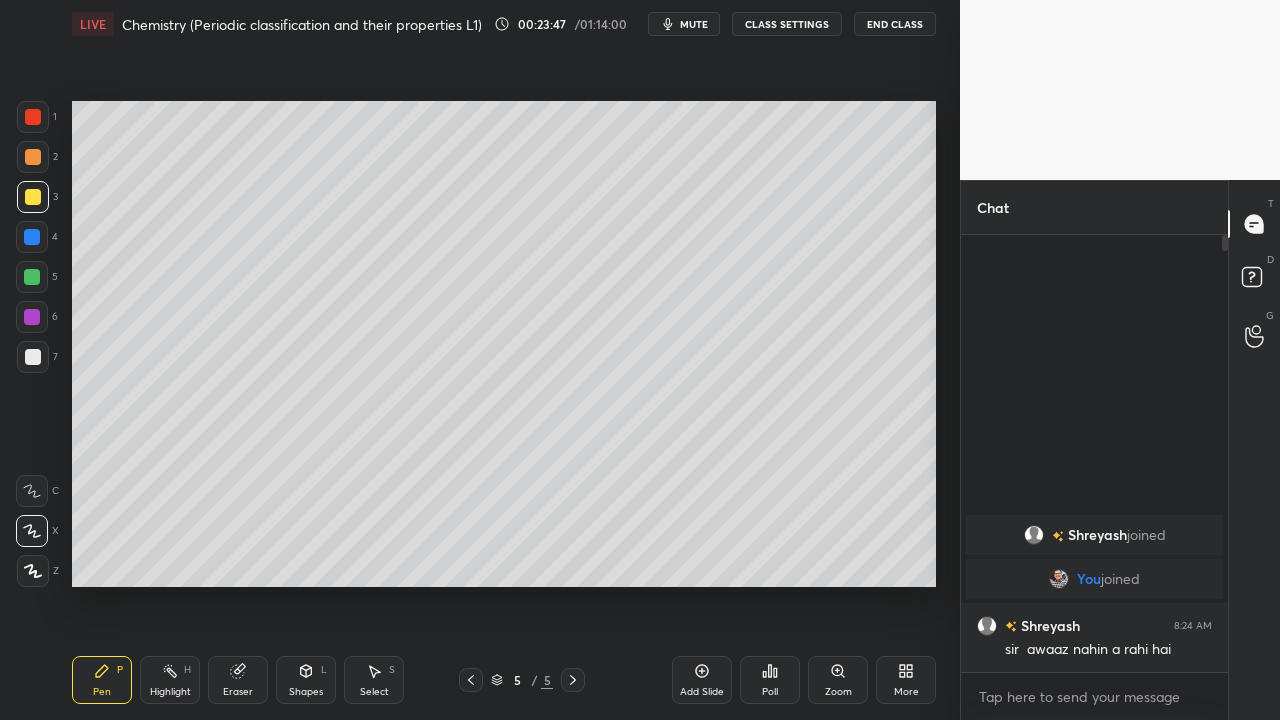 click 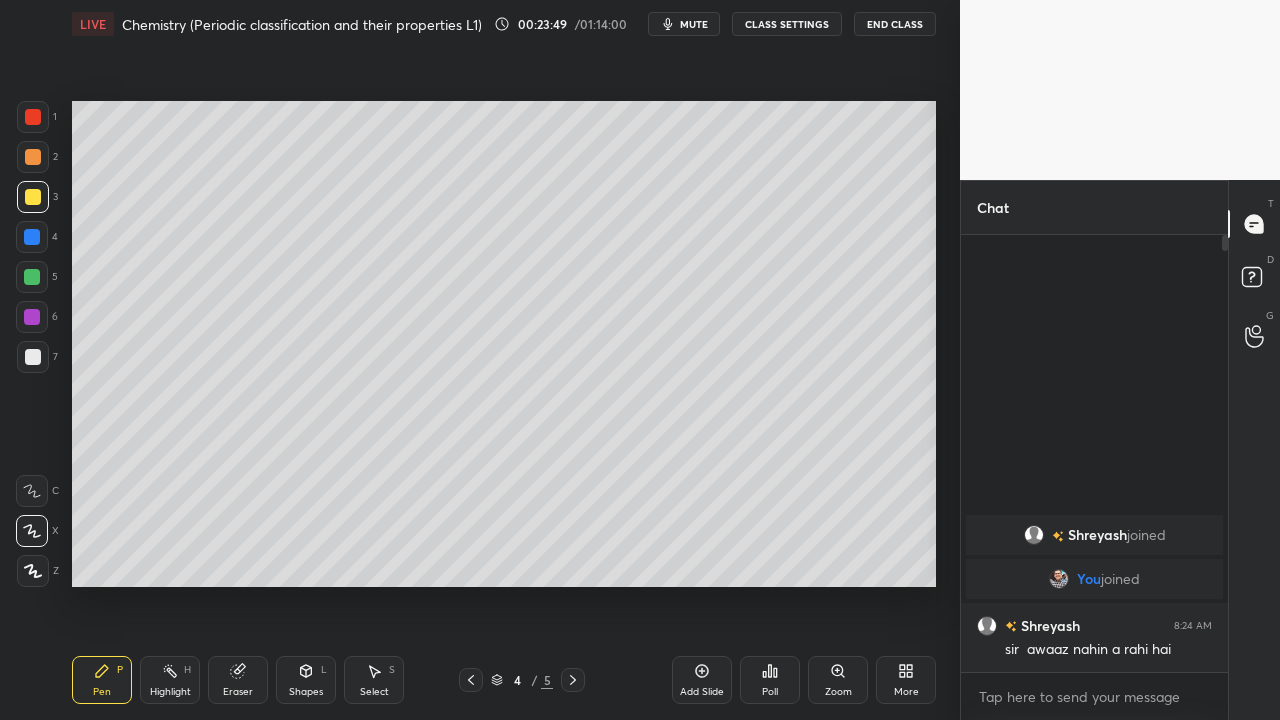 click 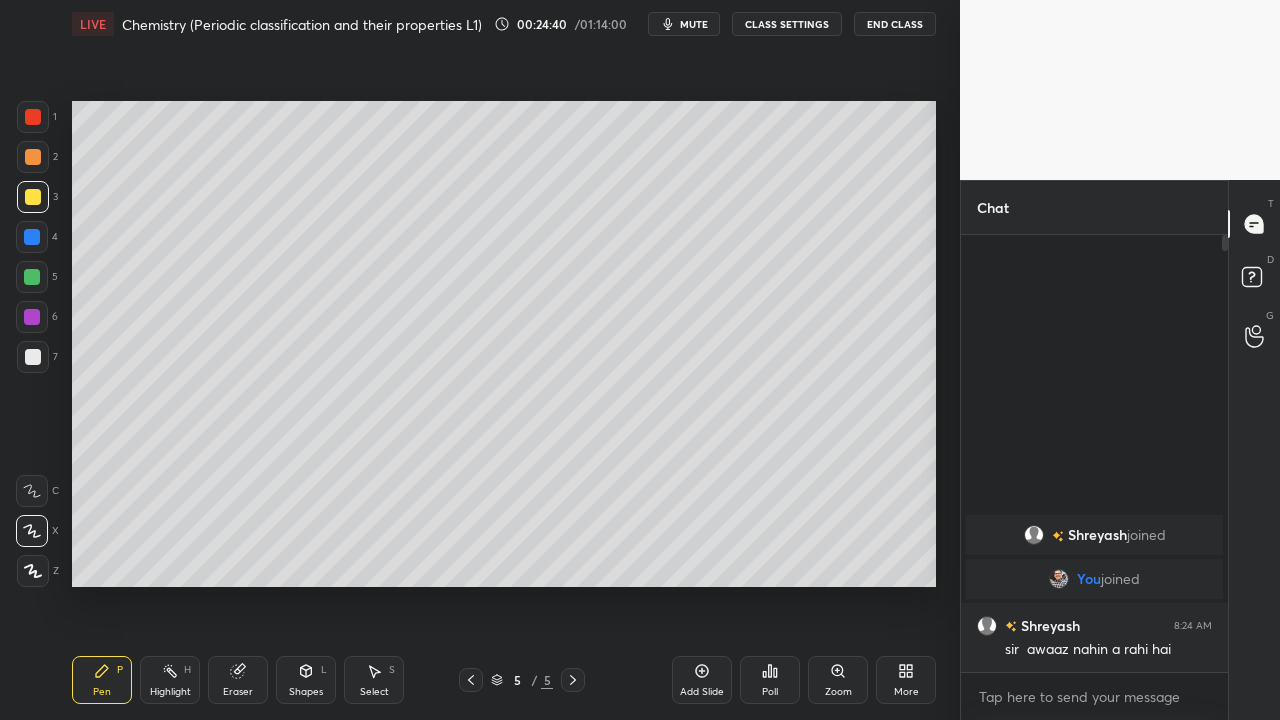 click at bounding box center [33, 357] 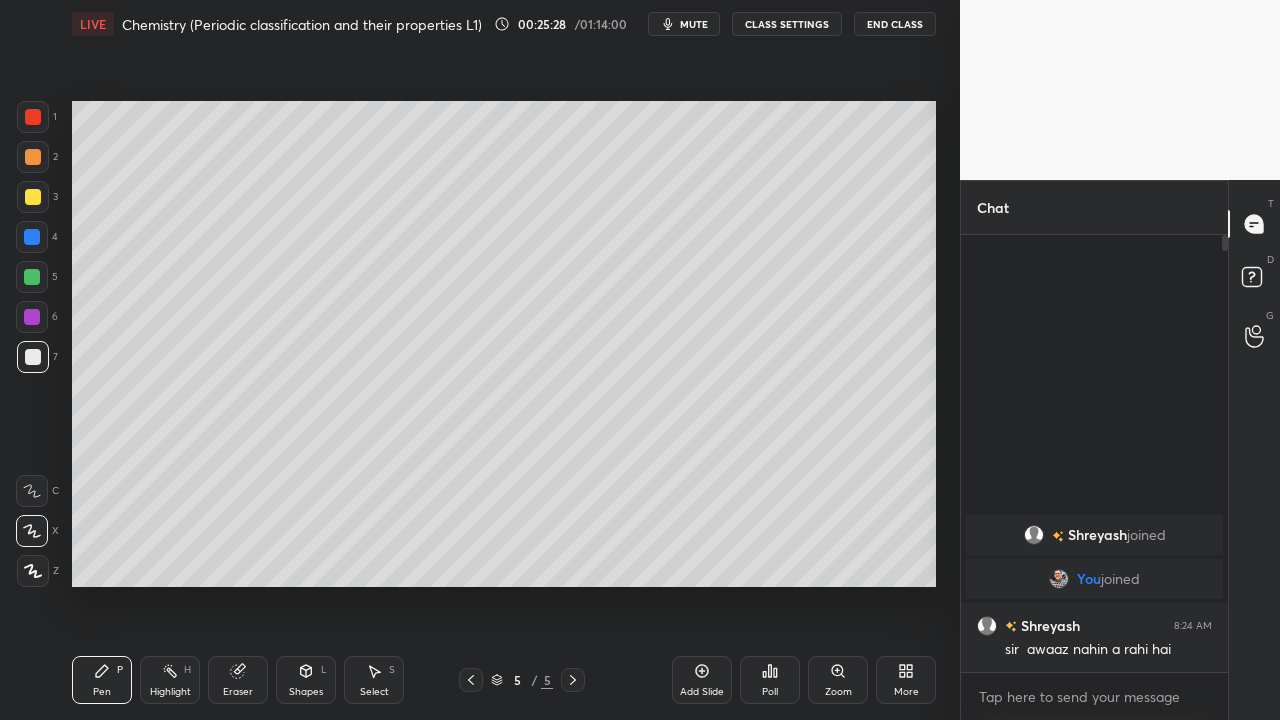 click 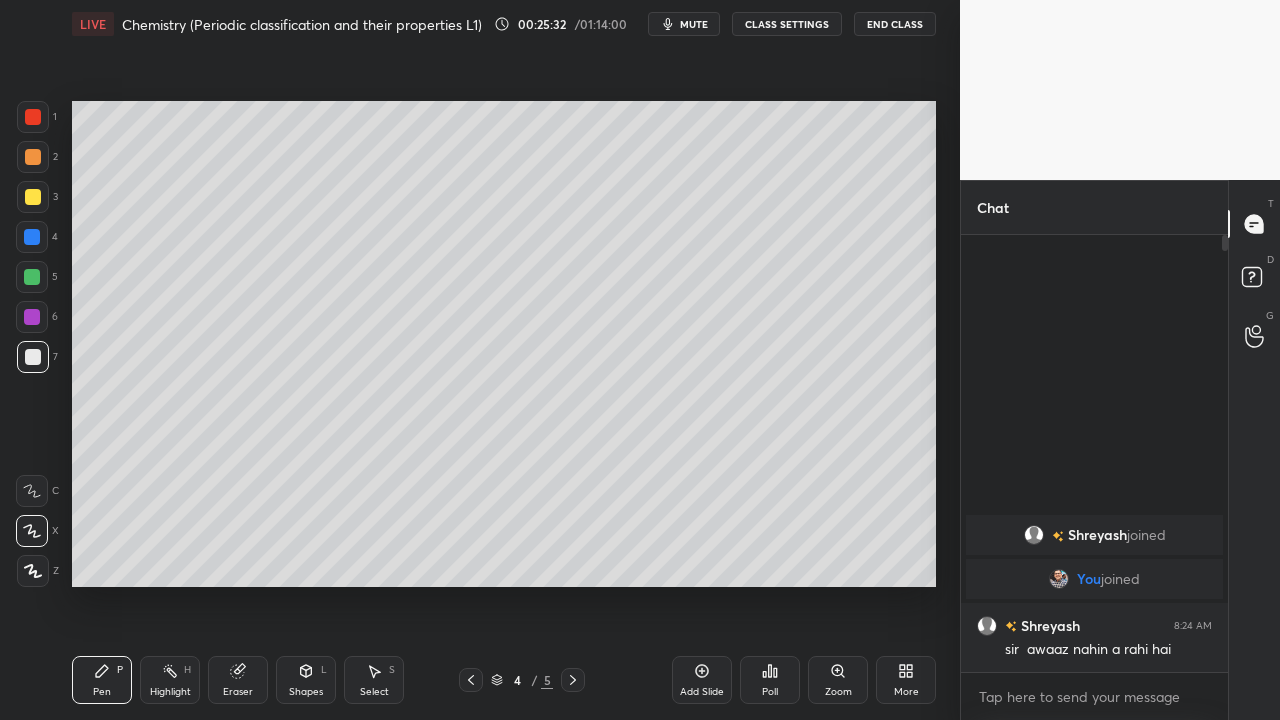 click 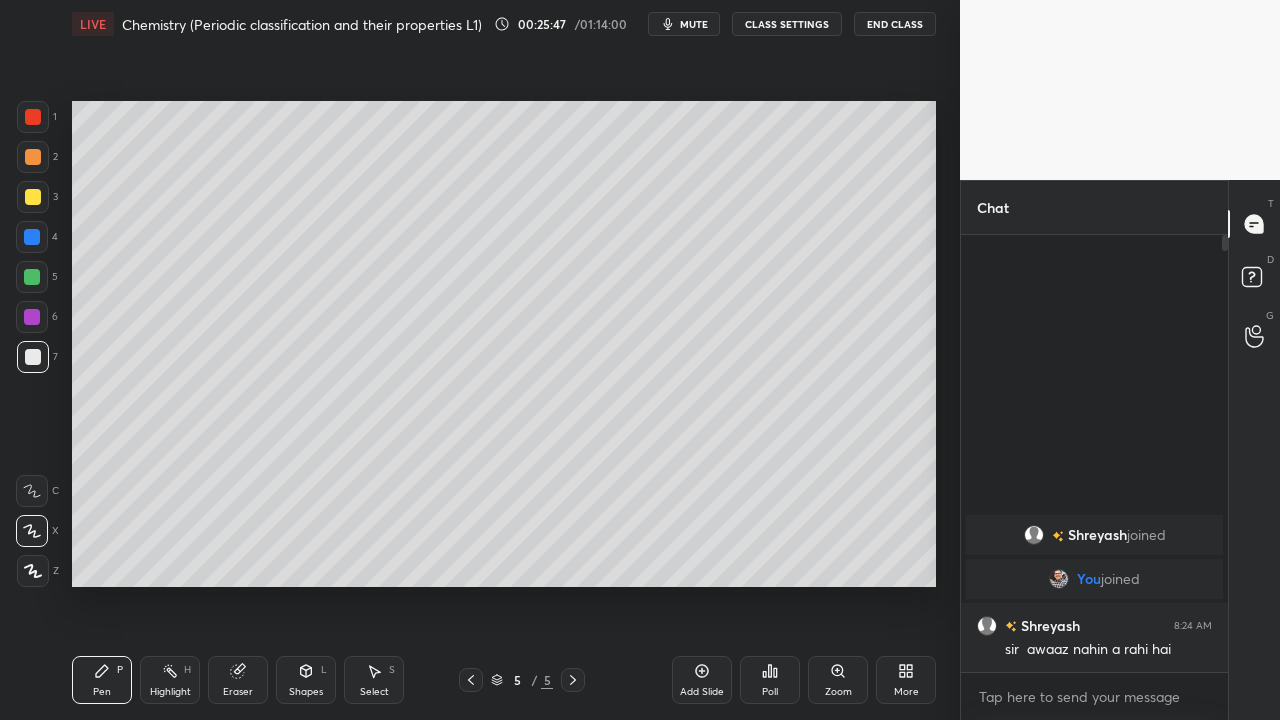 click at bounding box center (471, 680) 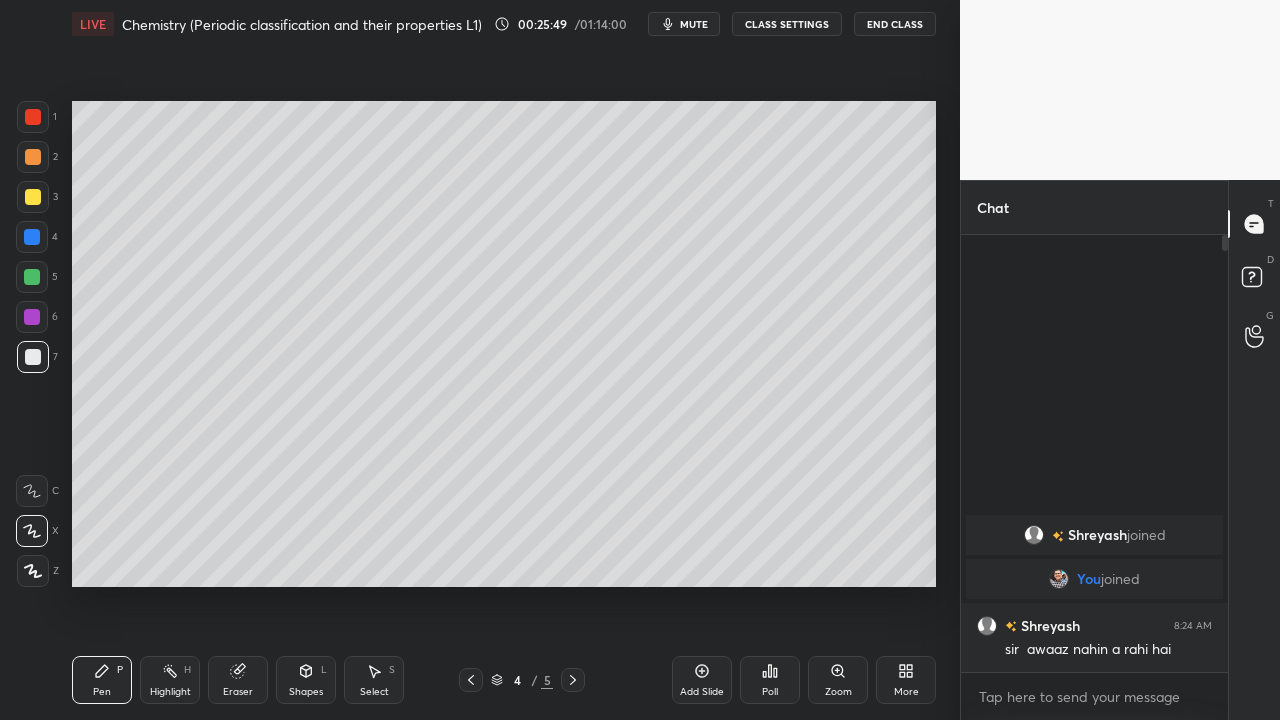 click at bounding box center (573, 680) 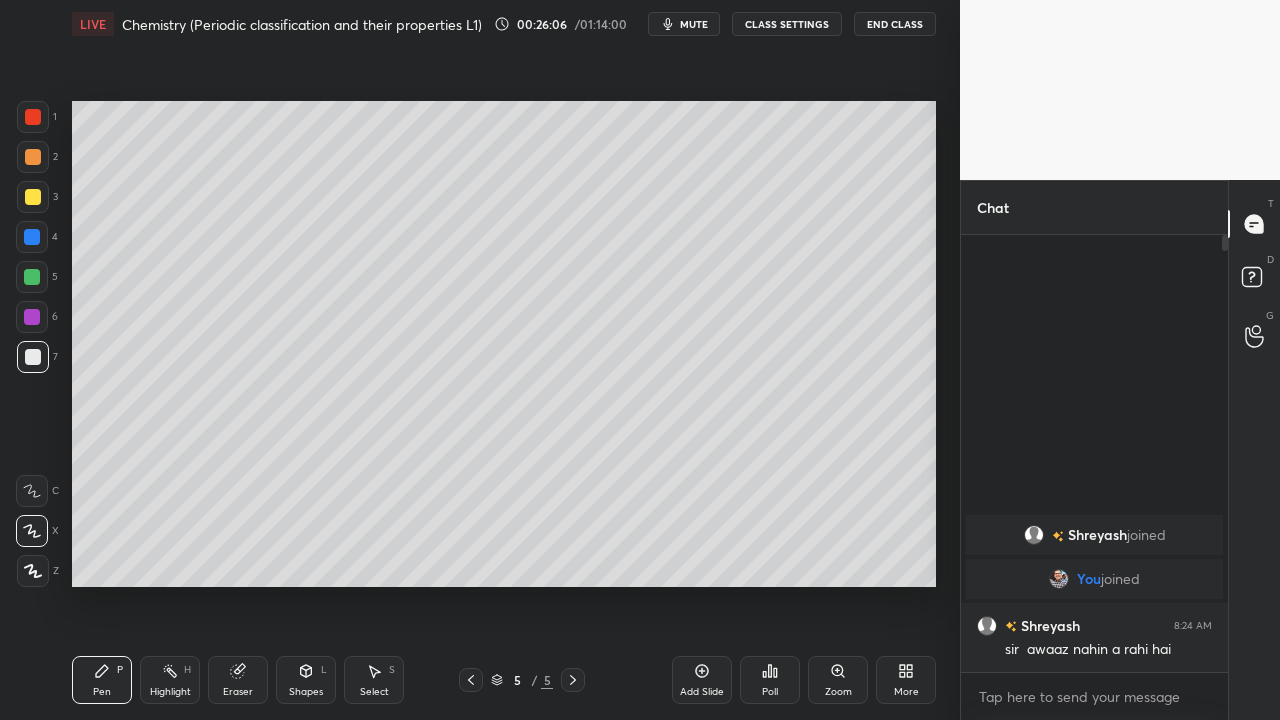 click on "Add Slide" at bounding box center [702, 692] 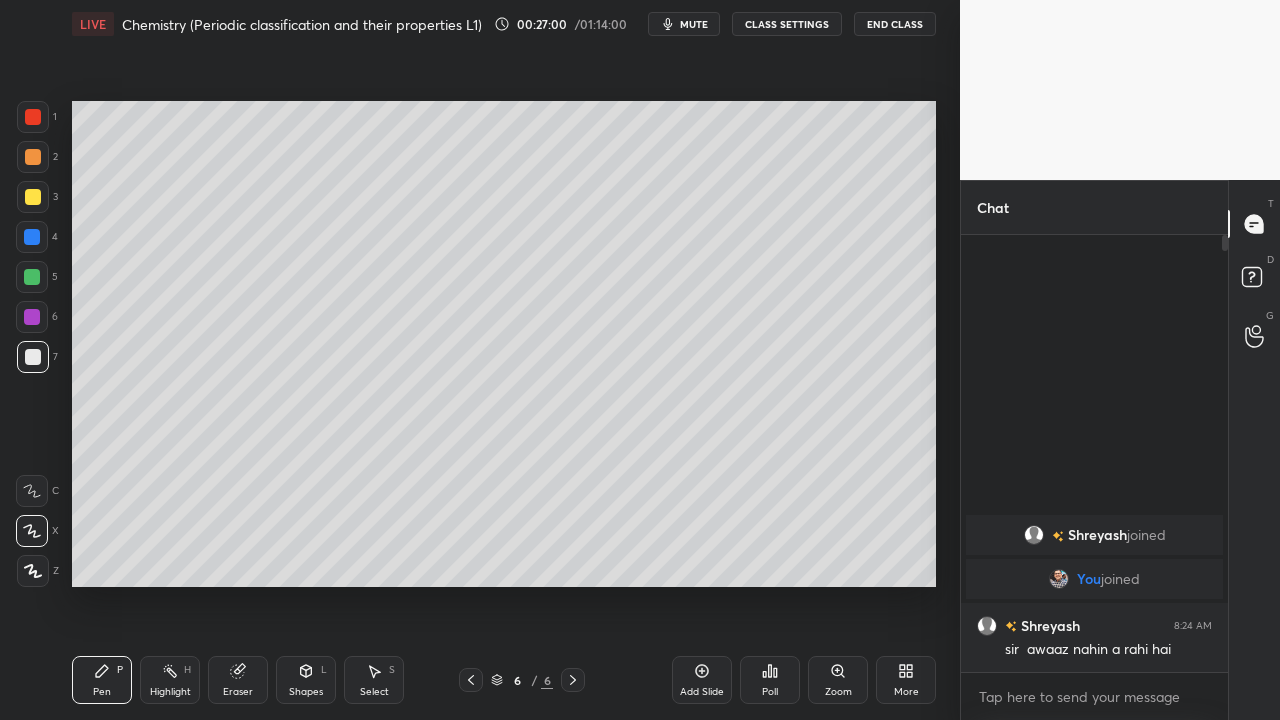 click 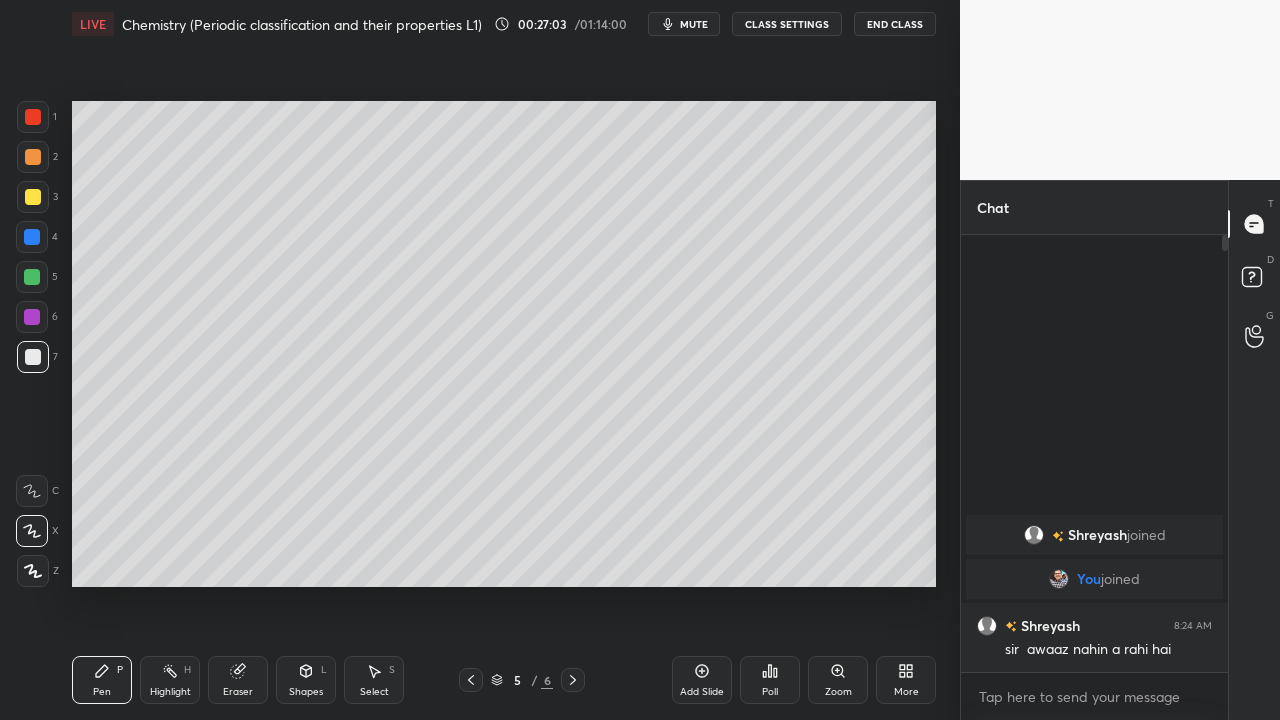 click 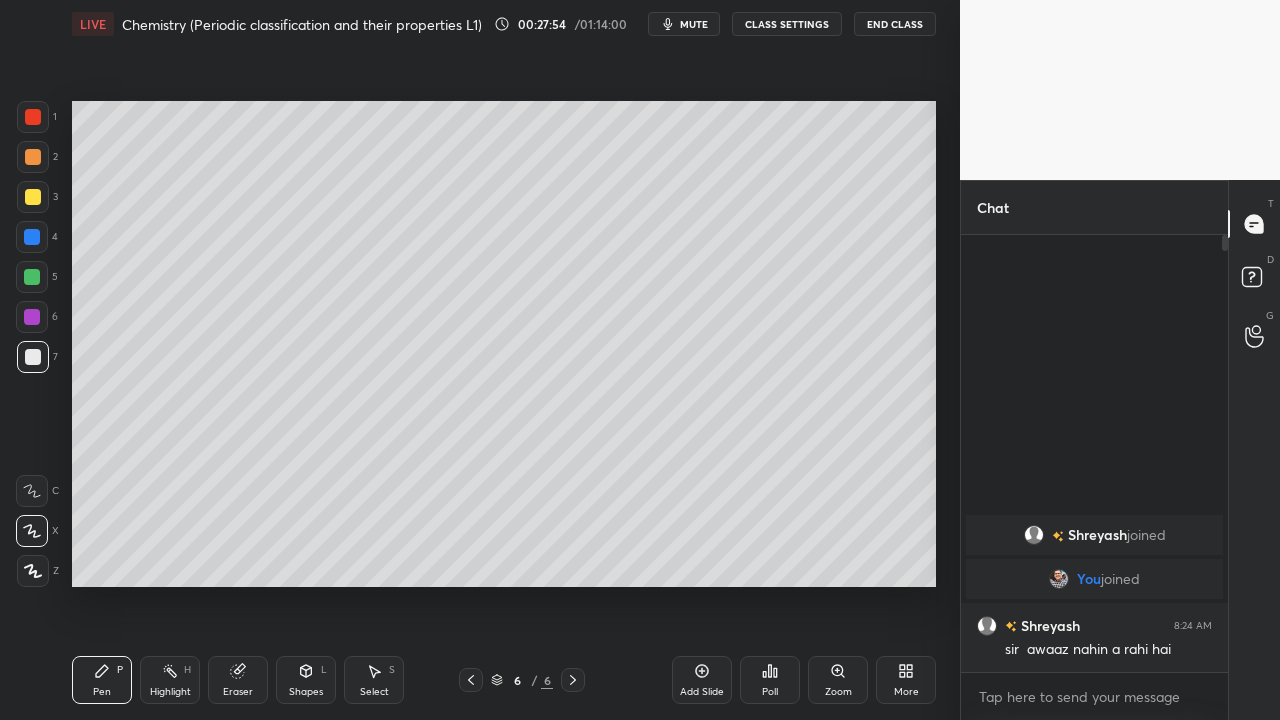 click on "Eraser" at bounding box center (238, 692) 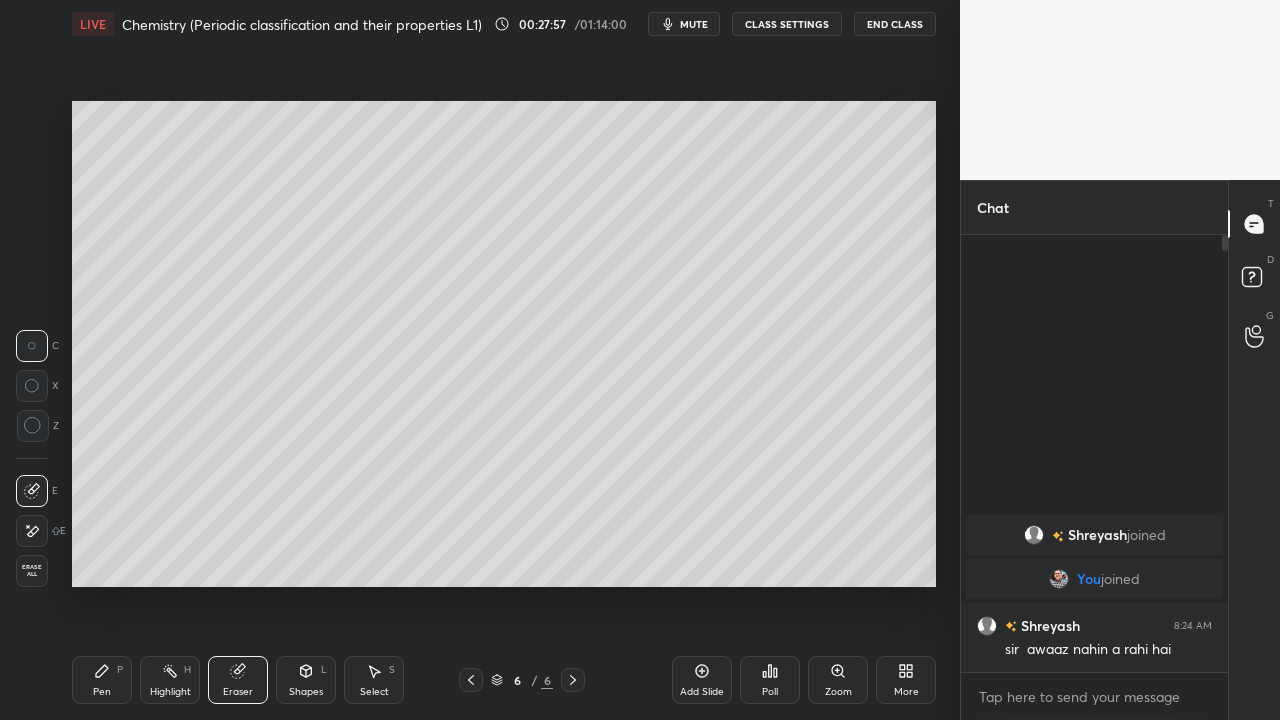 click on "Pen" at bounding box center (102, 692) 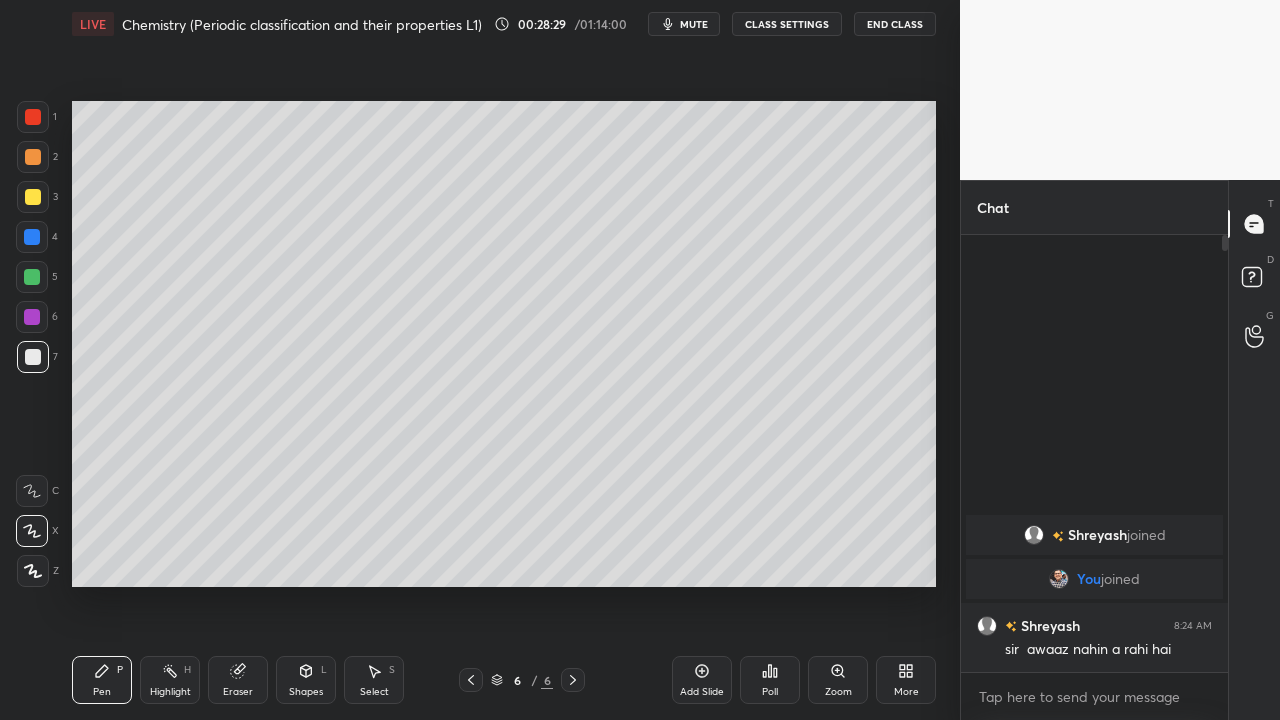 click at bounding box center (32, 277) 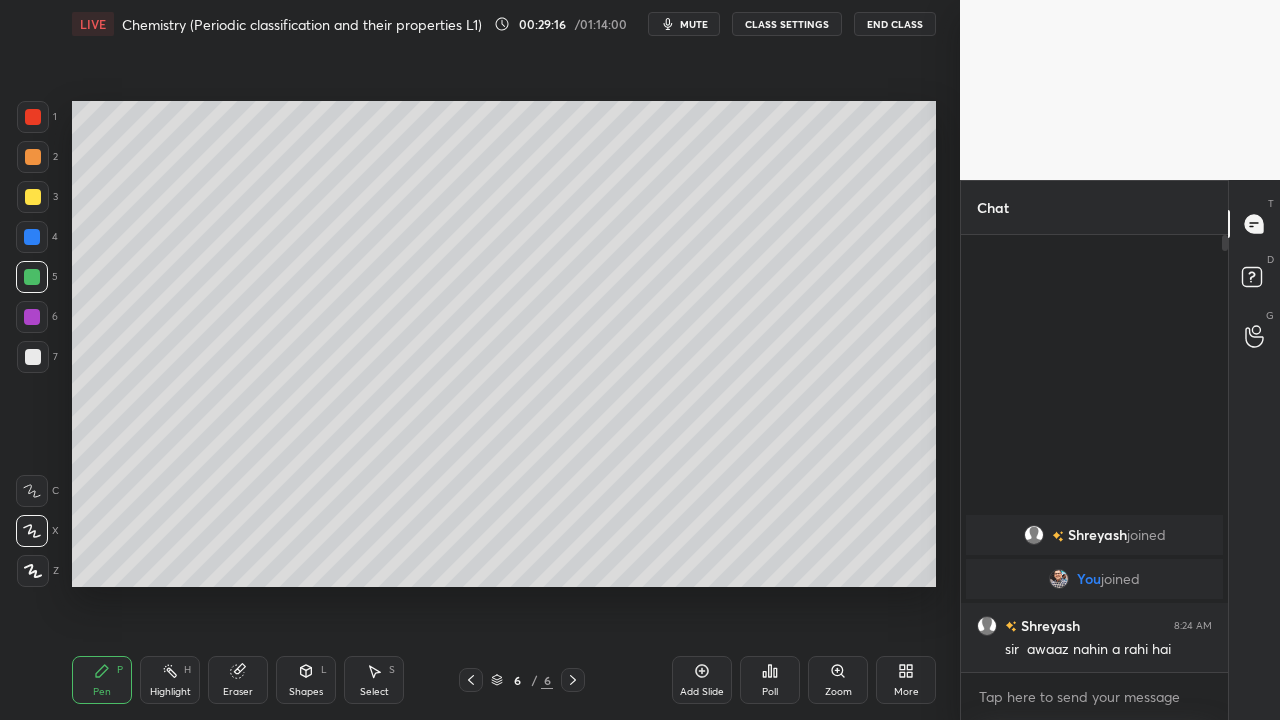 click 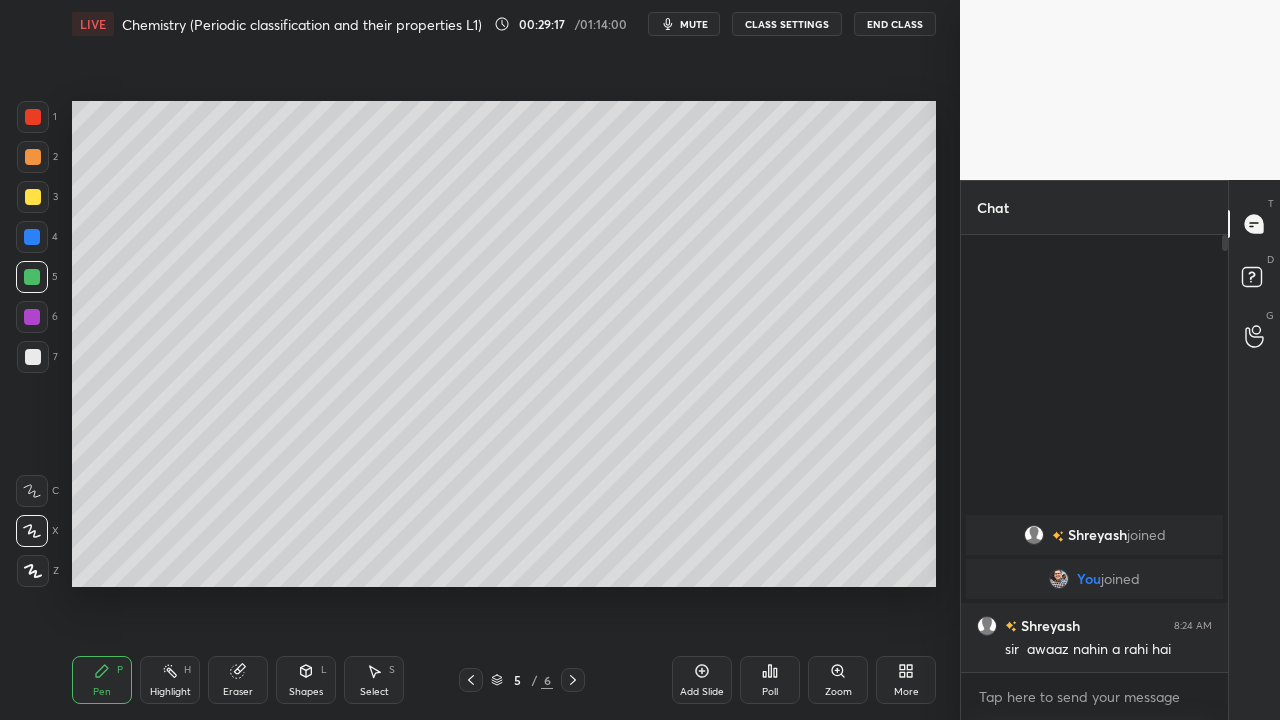 click 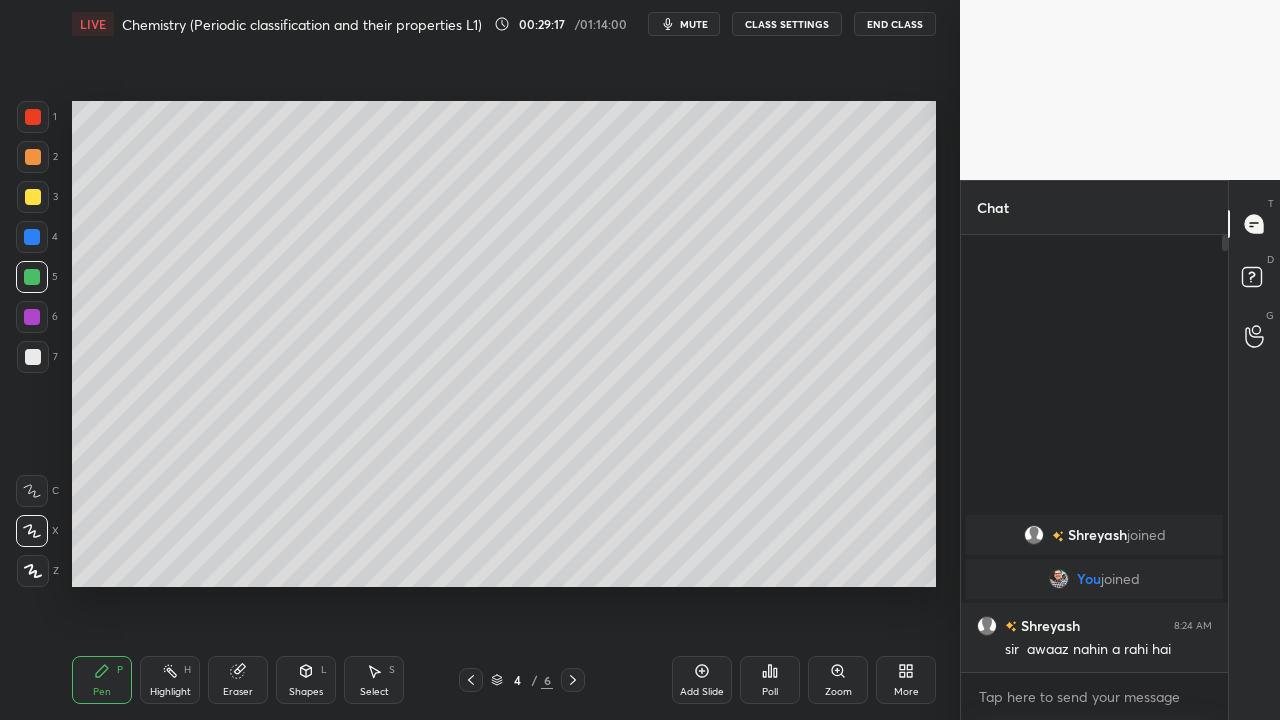 click 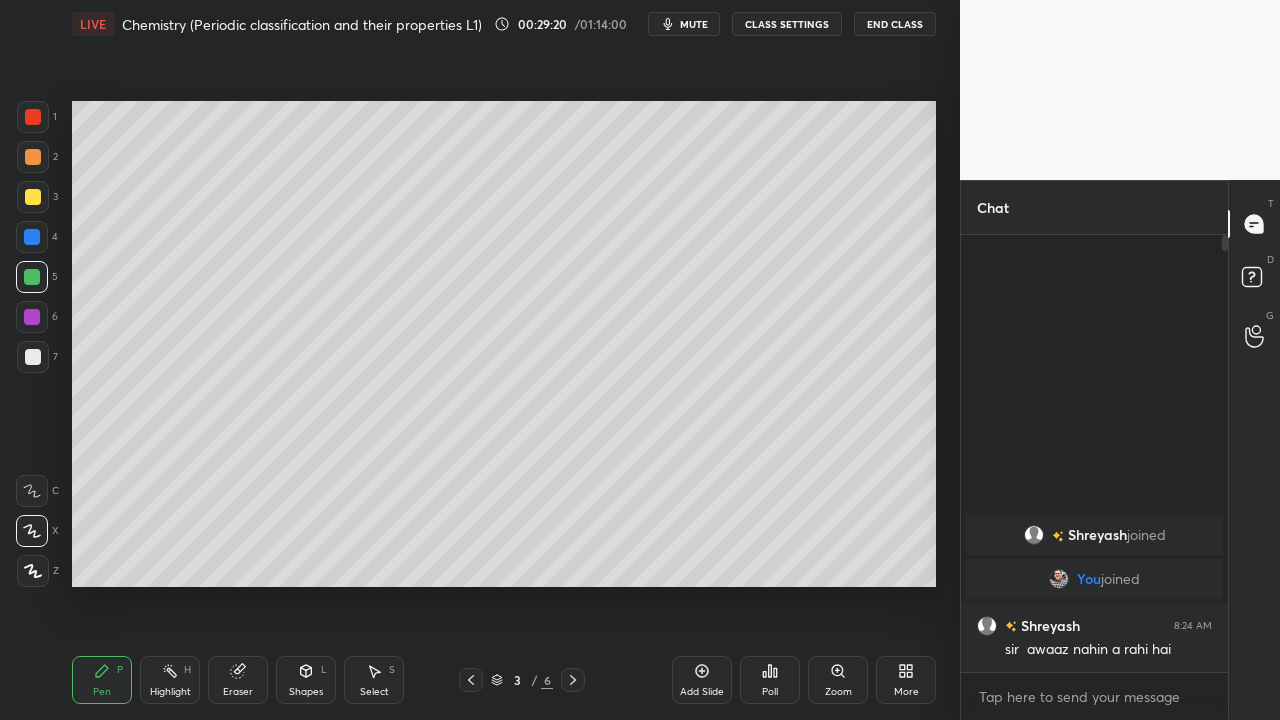 click 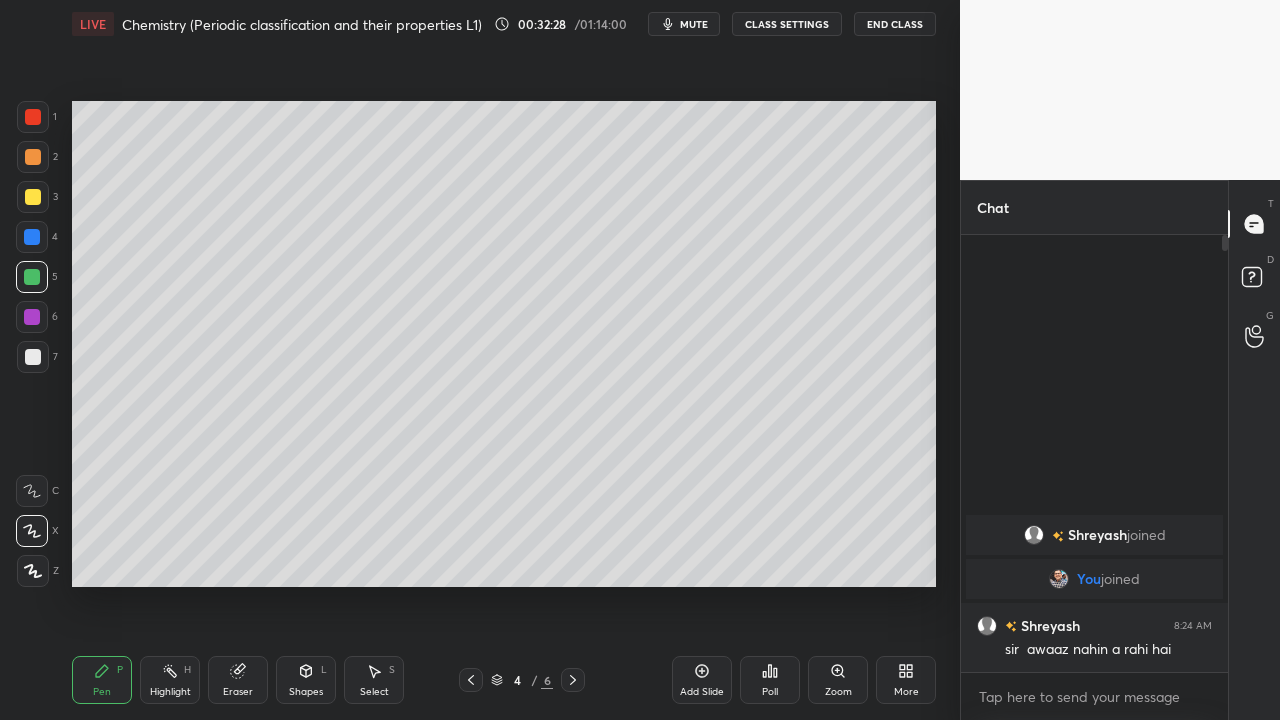 click 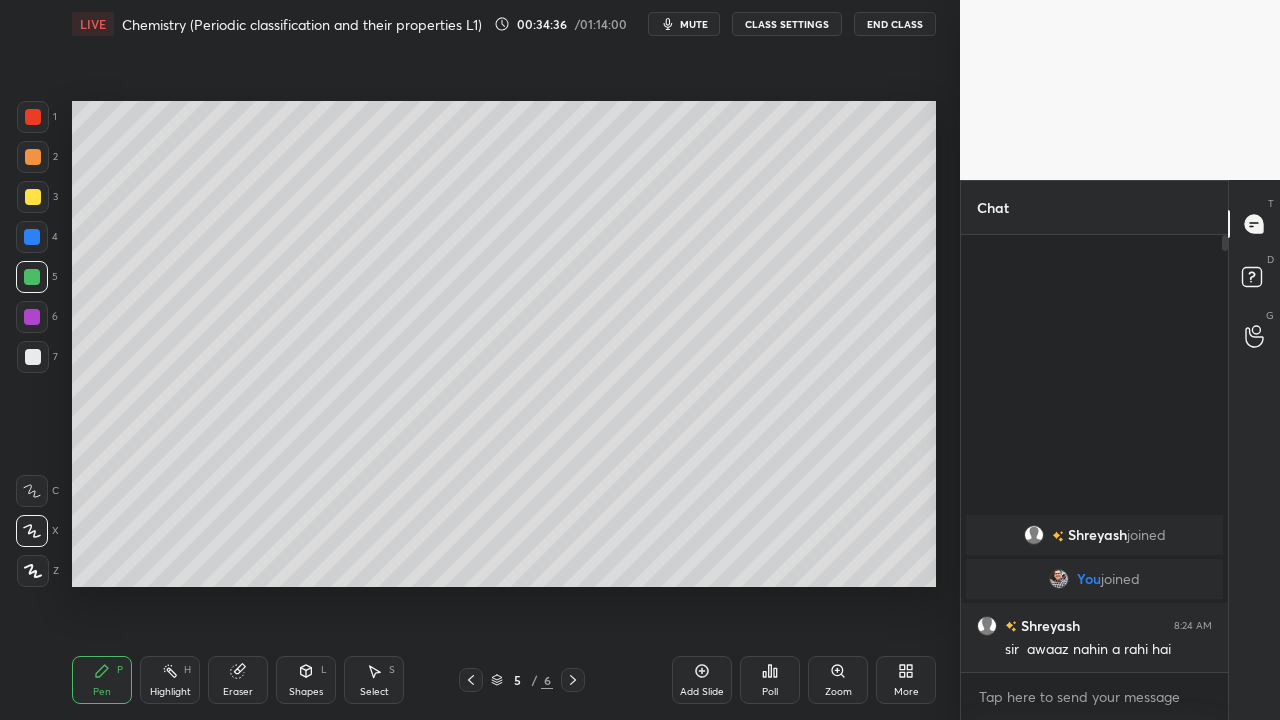 click at bounding box center (33, 197) 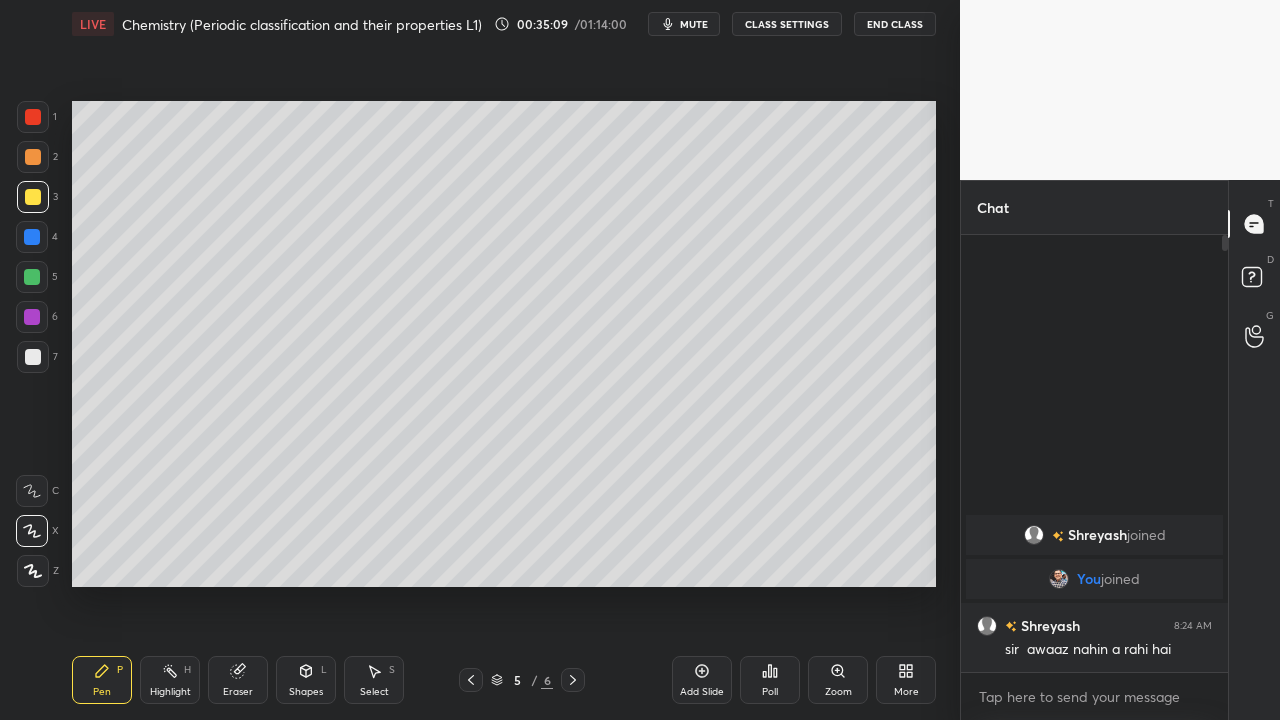 click 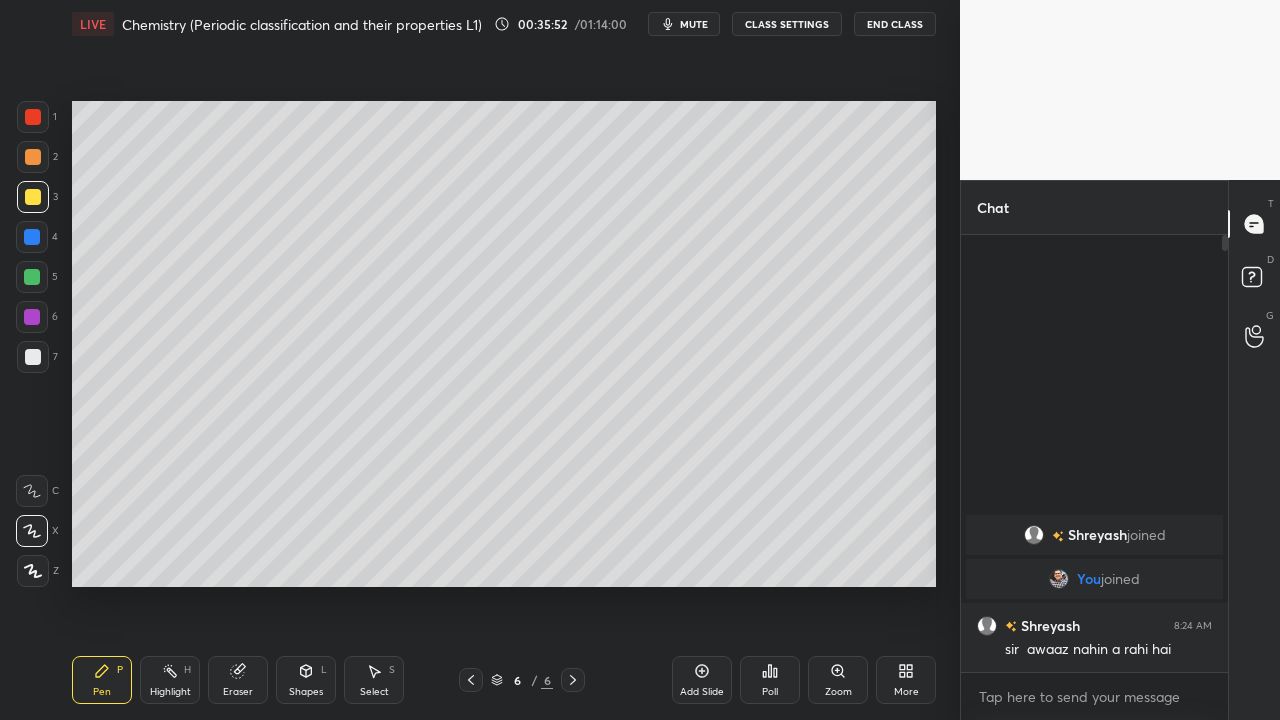 click on "Eraser" at bounding box center (238, 692) 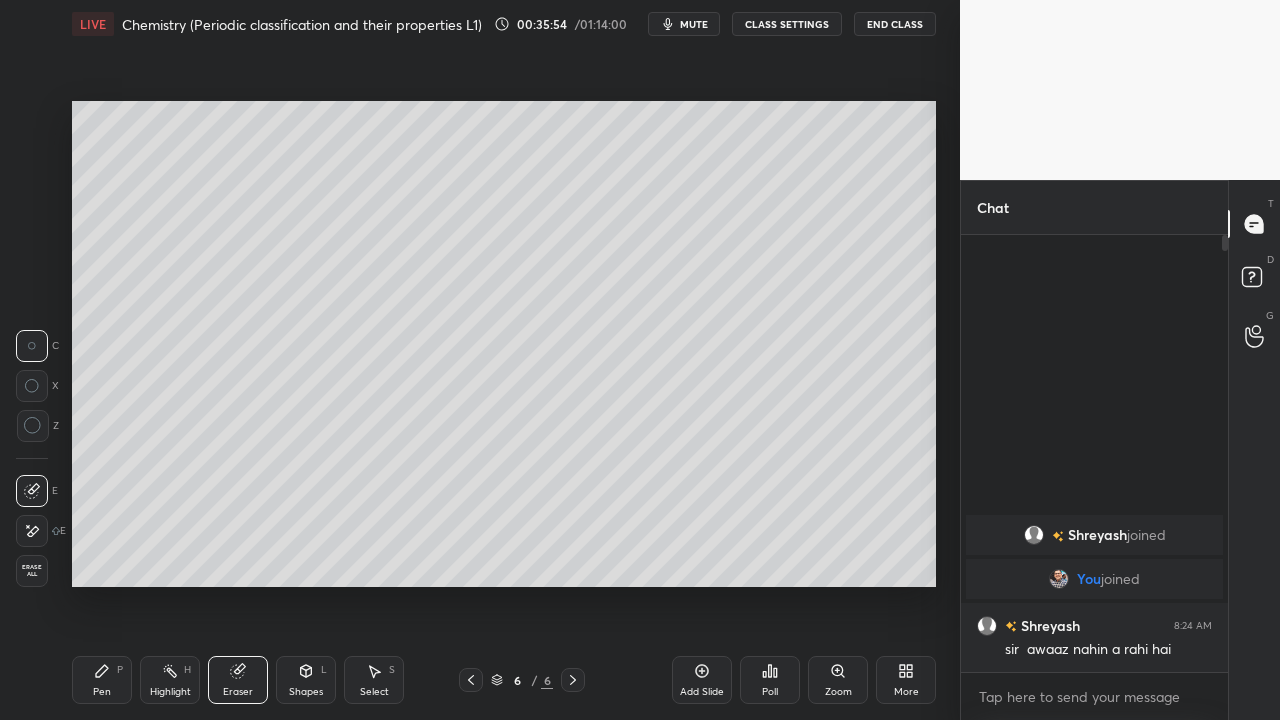 click on "Pen P" at bounding box center (102, 680) 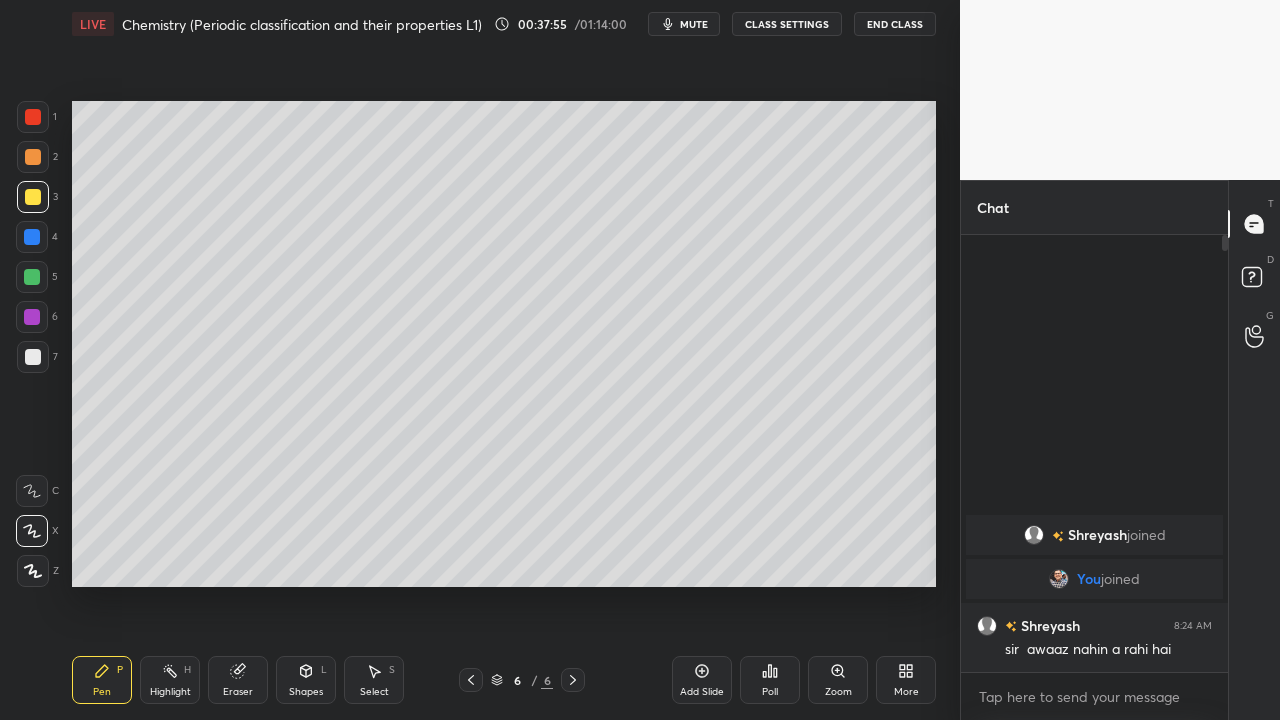 click on "Add Slide" at bounding box center (702, 680) 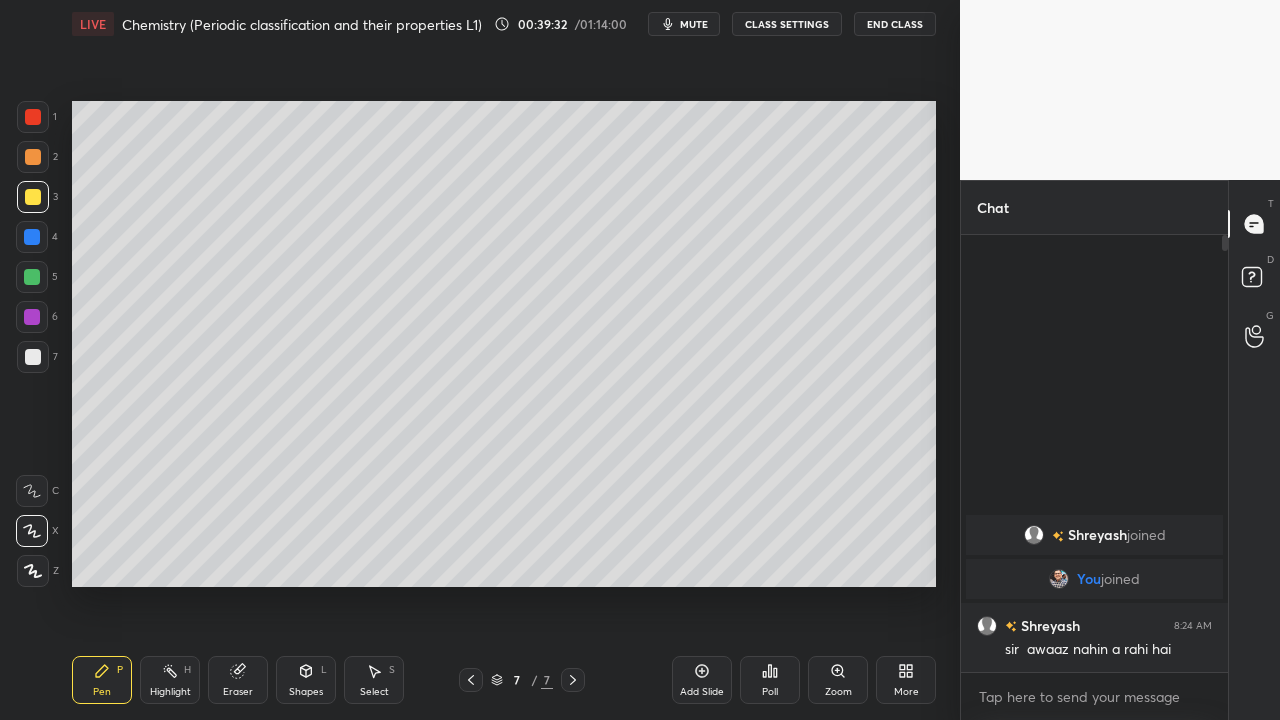 click at bounding box center [32, 277] 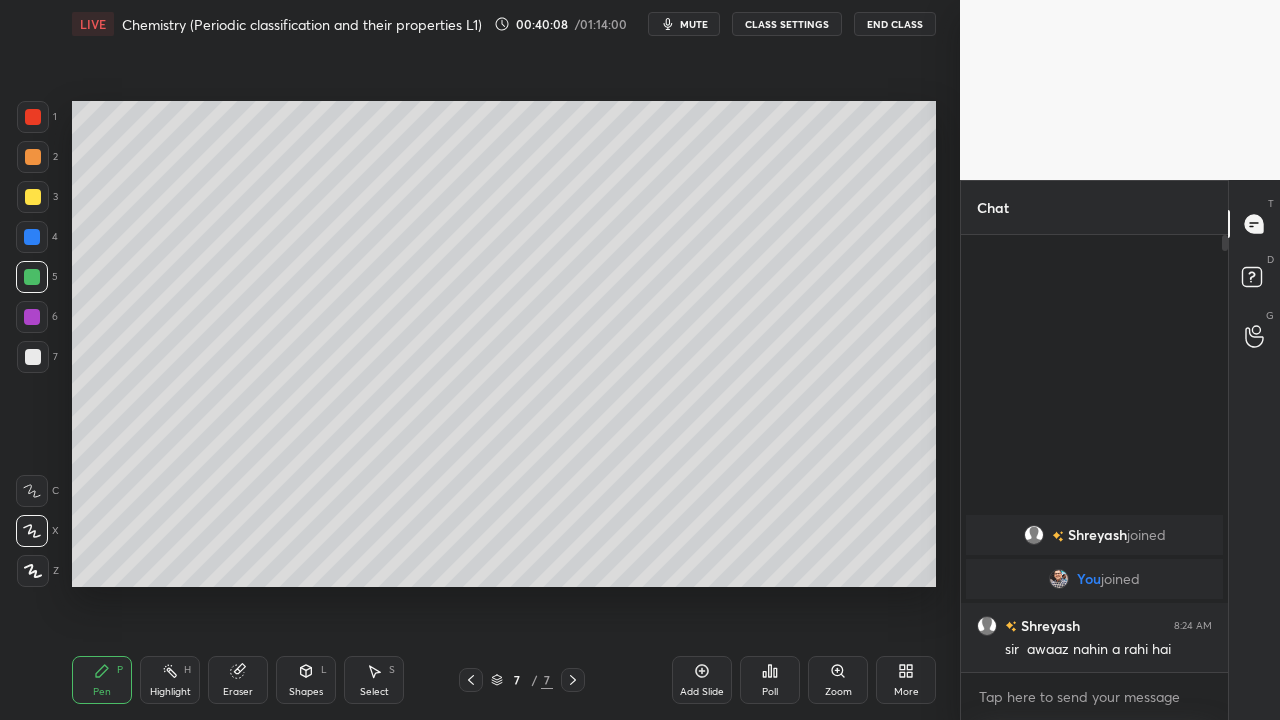 click at bounding box center [33, 197] 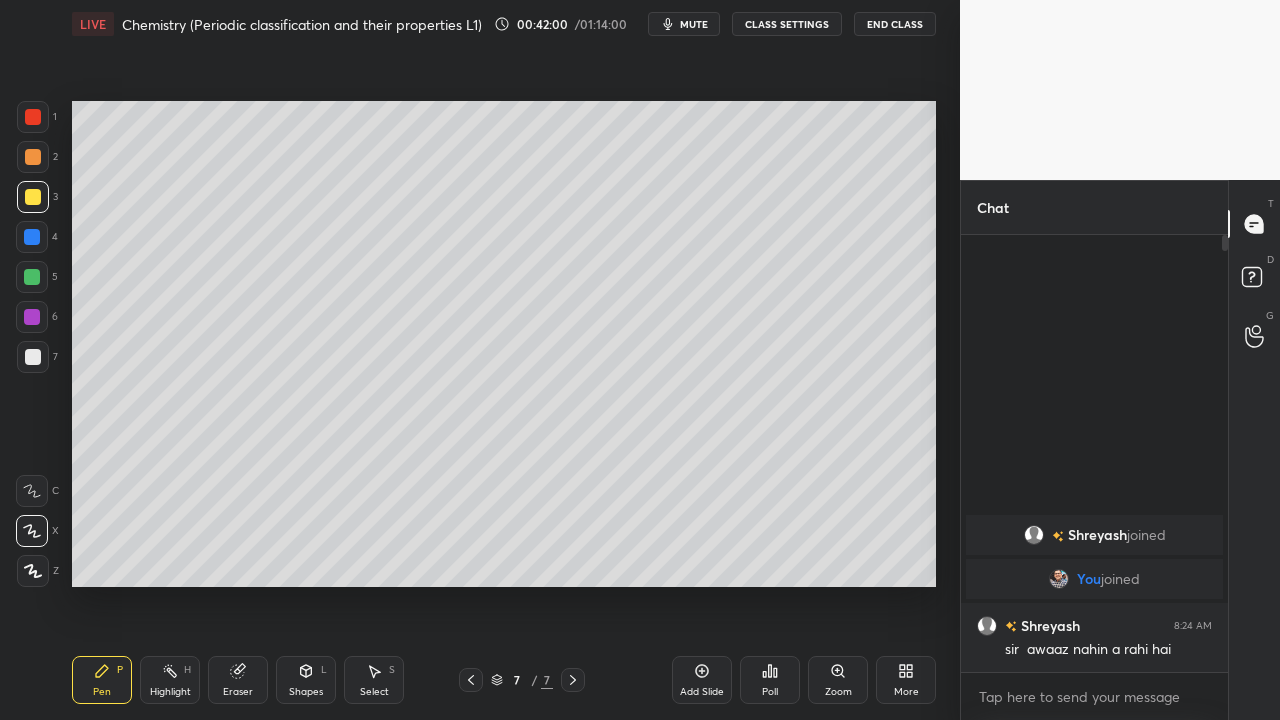 click at bounding box center (32, 277) 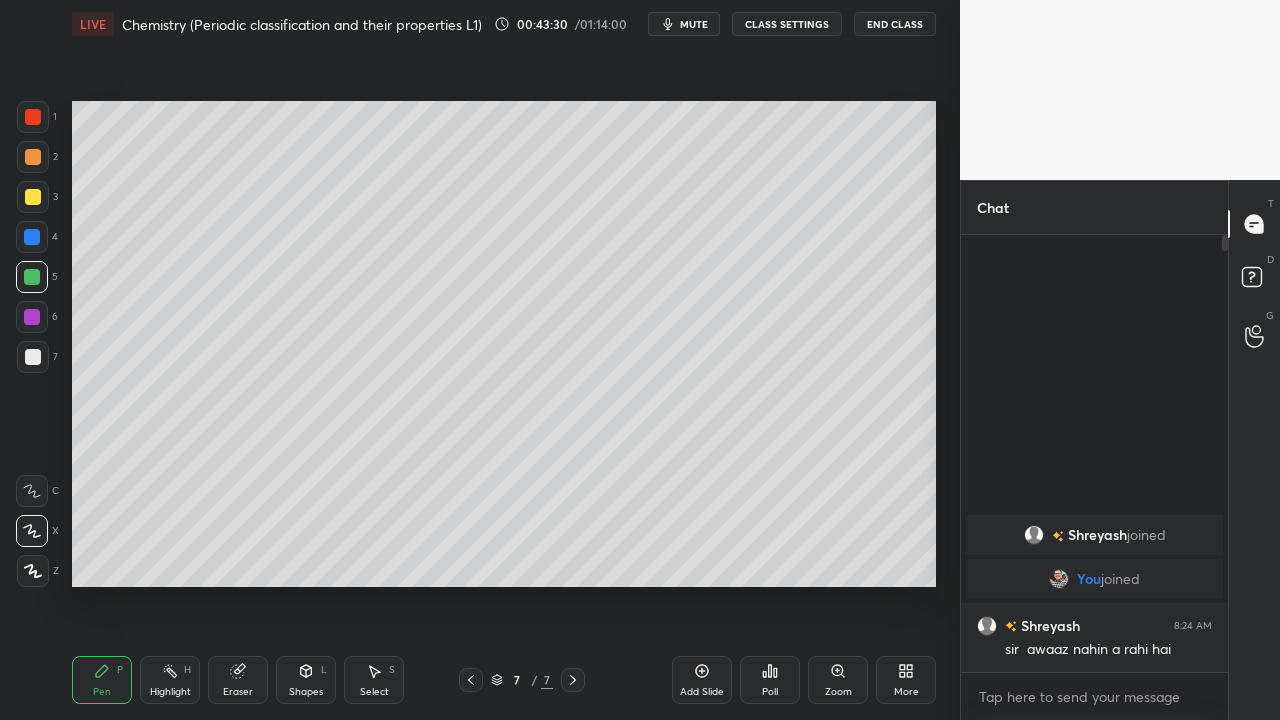 click on "Add Slide" at bounding box center (702, 680) 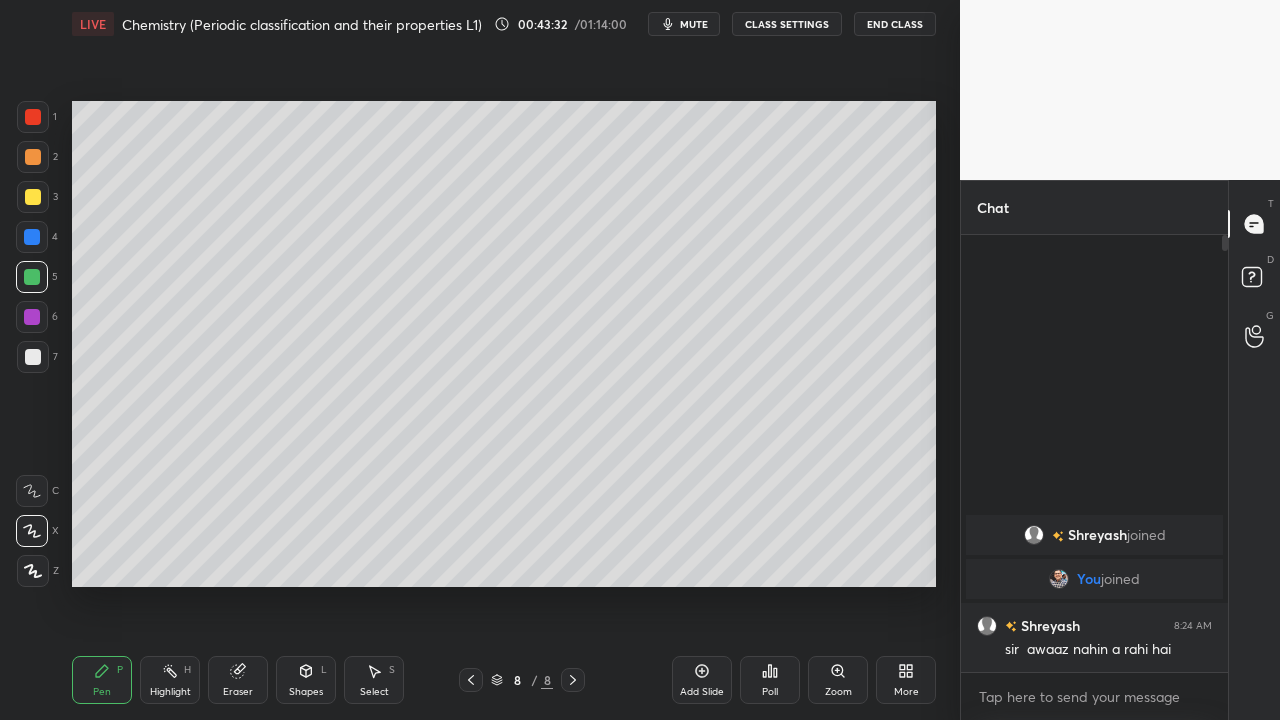click at bounding box center [33, 197] 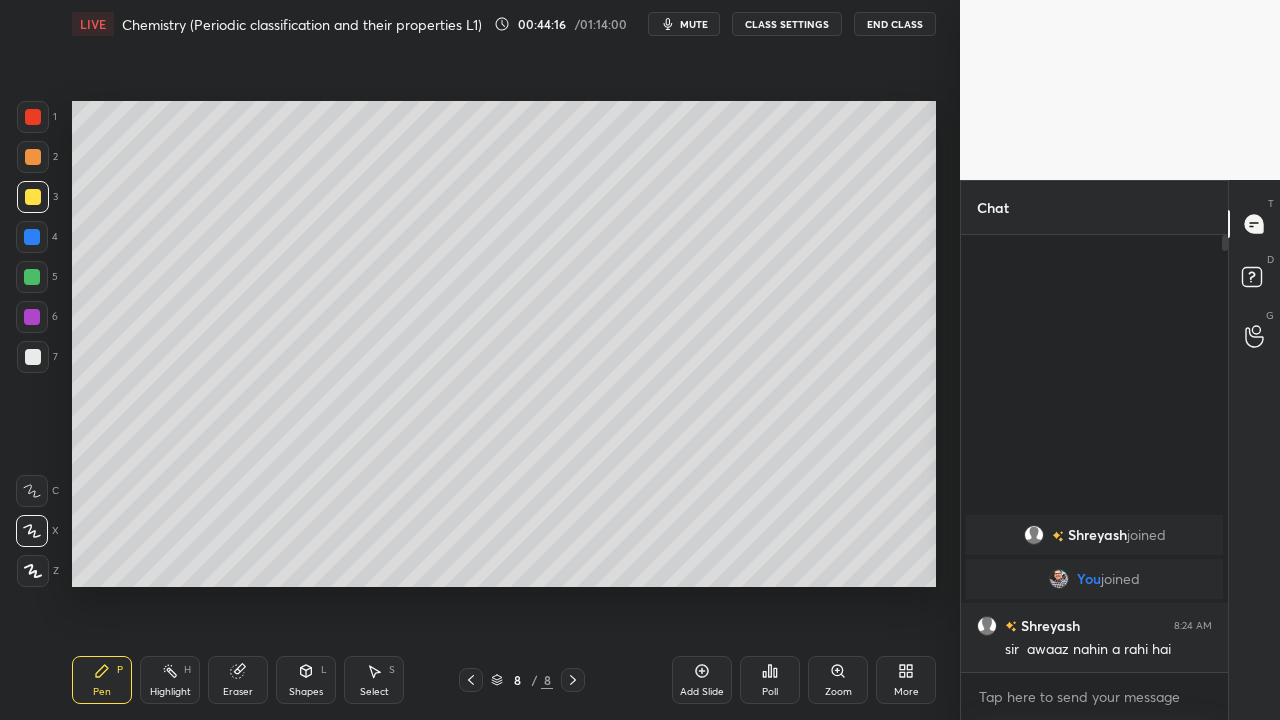 click at bounding box center (33, 357) 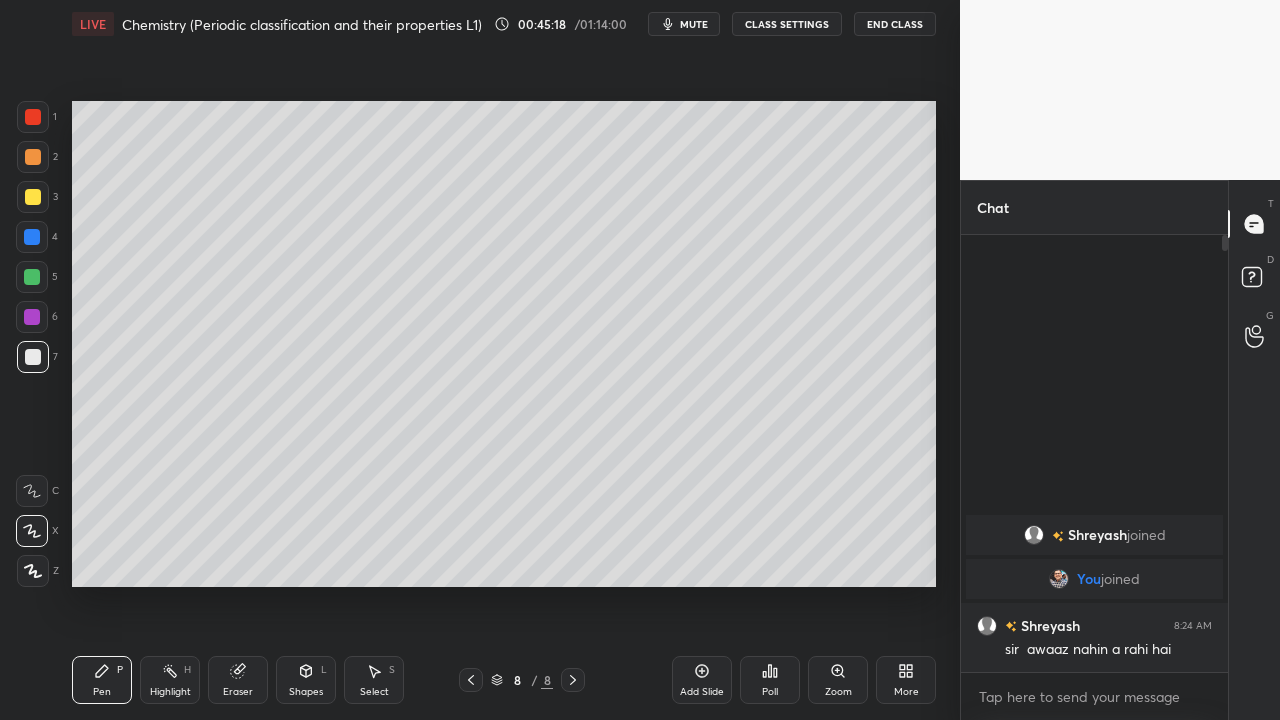 click on "Add Slide" at bounding box center [702, 692] 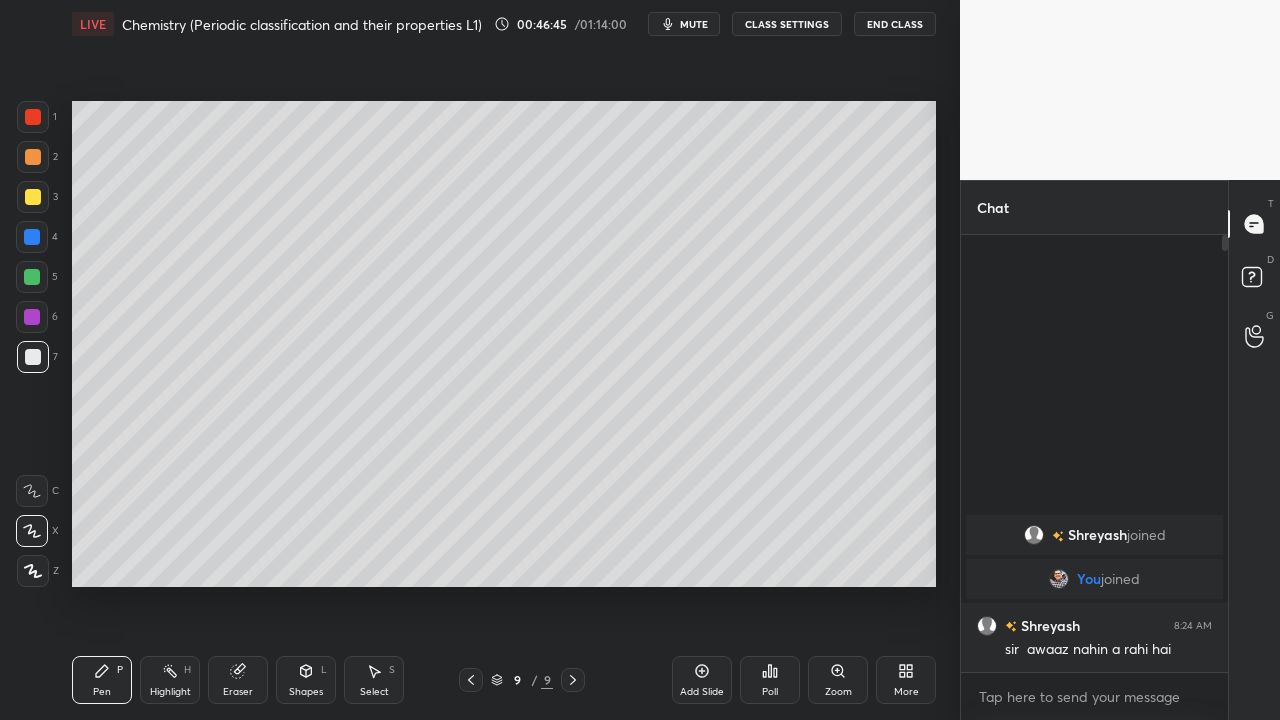 click at bounding box center [33, 197] 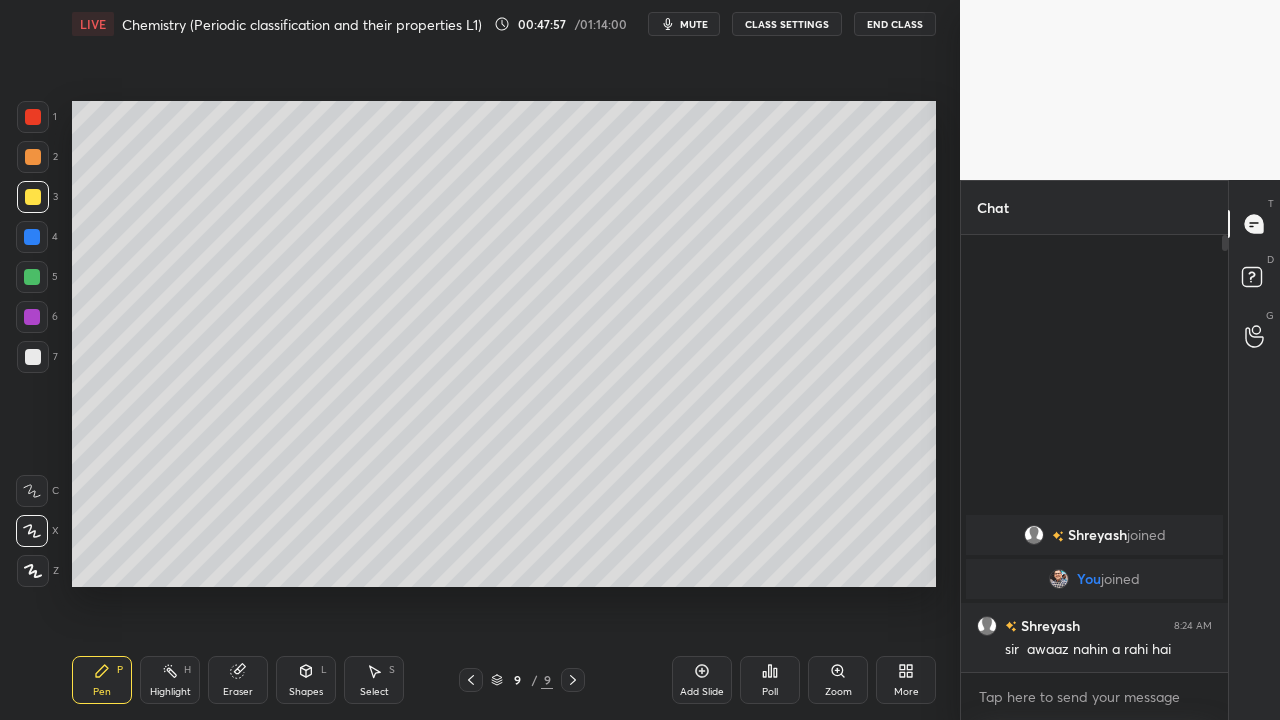 click at bounding box center (32, 277) 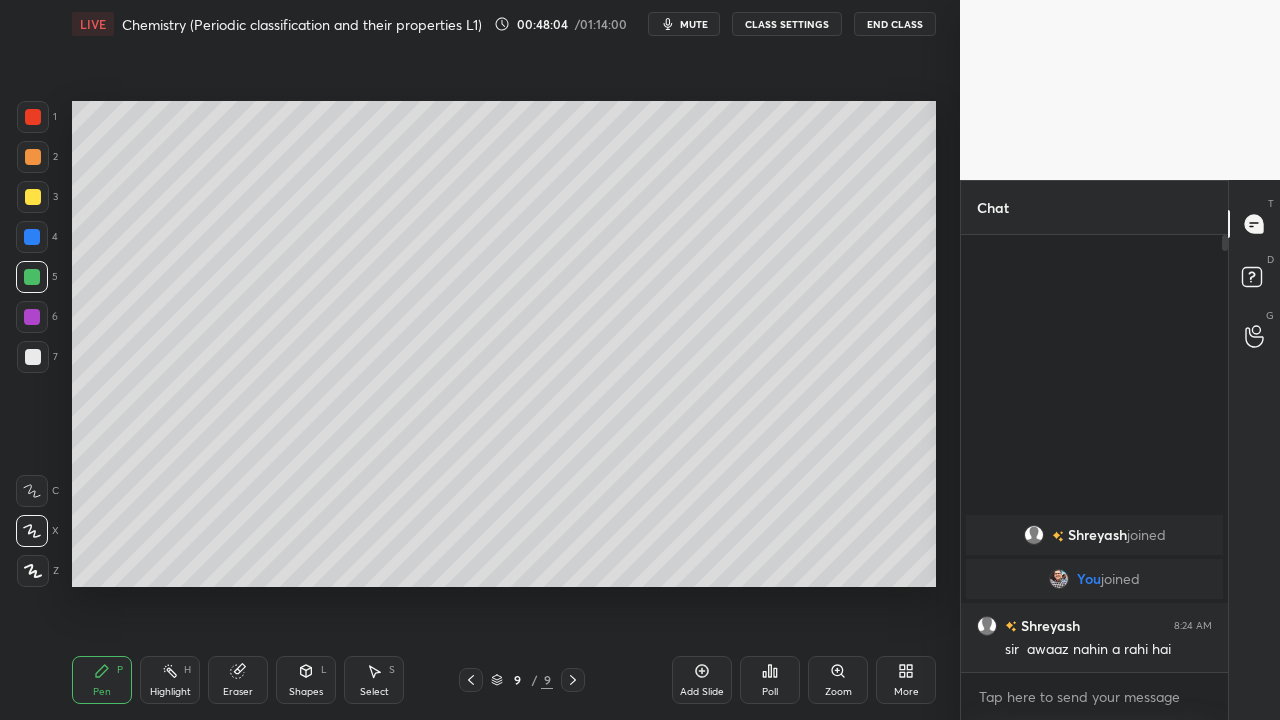 click on "Eraser" at bounding box center (238, 692) 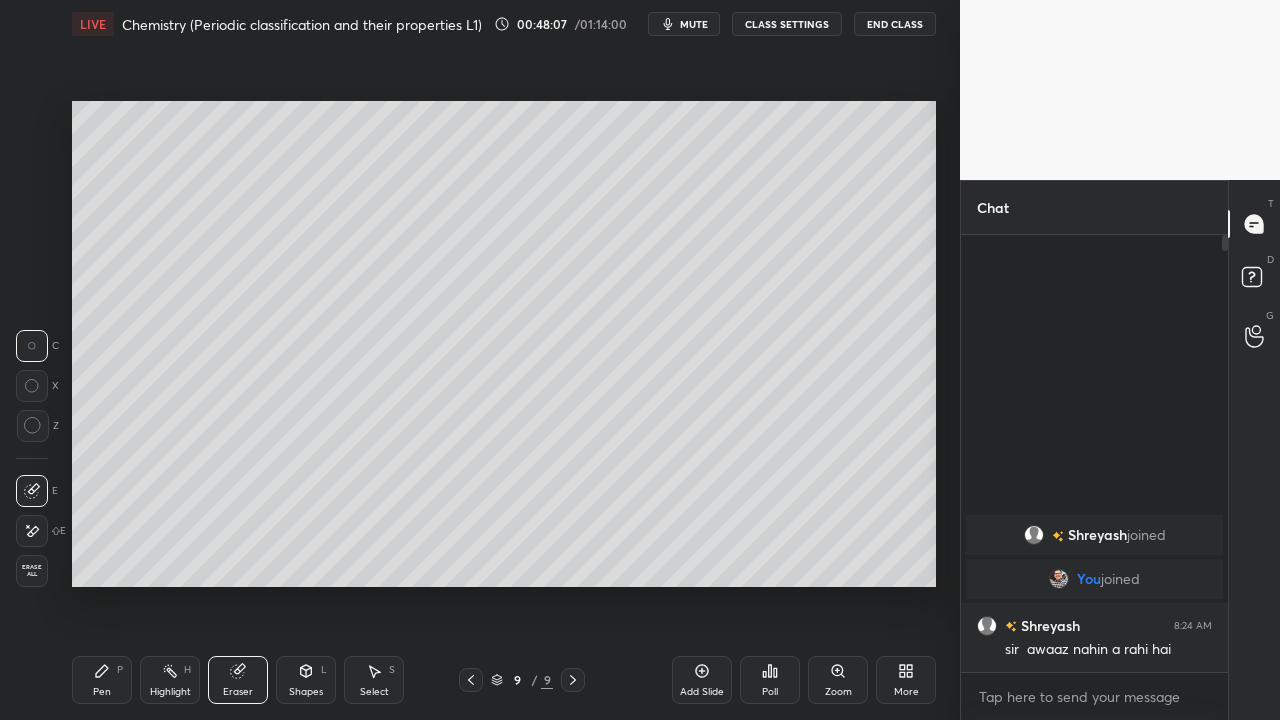 click on "Pen" at bounding box center [102, 692] 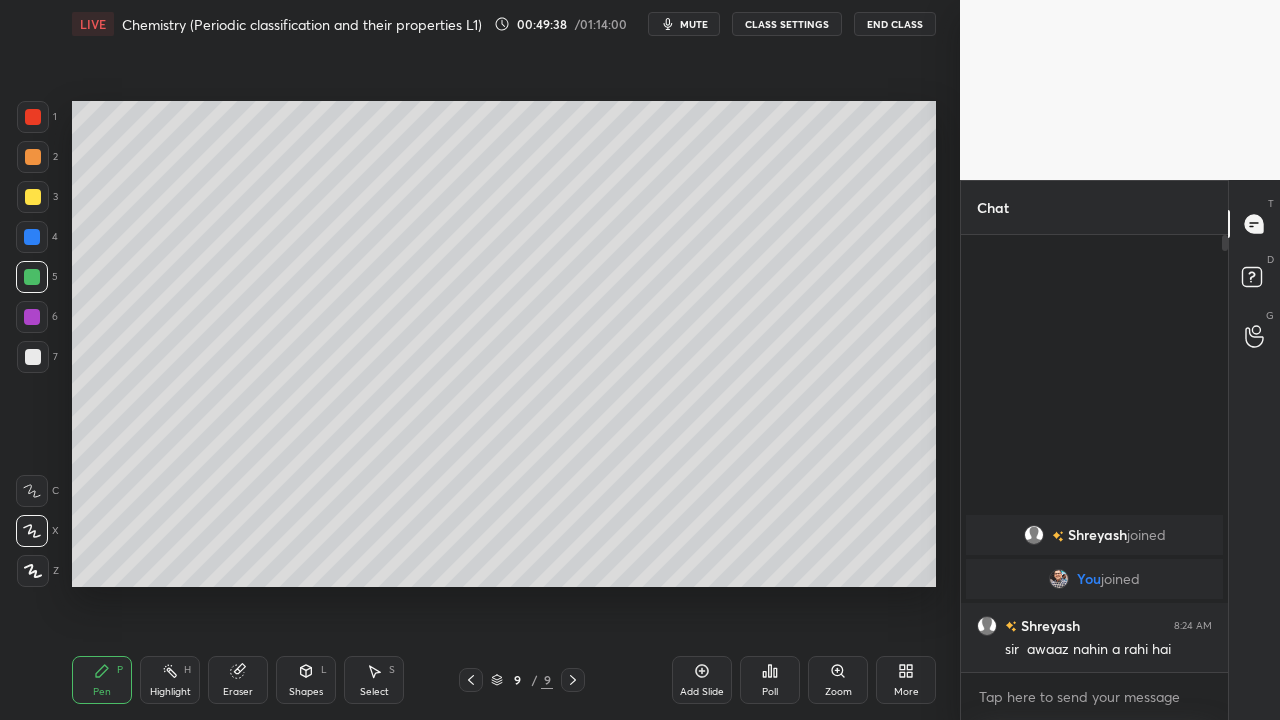 click at bounding box center (33, 197) 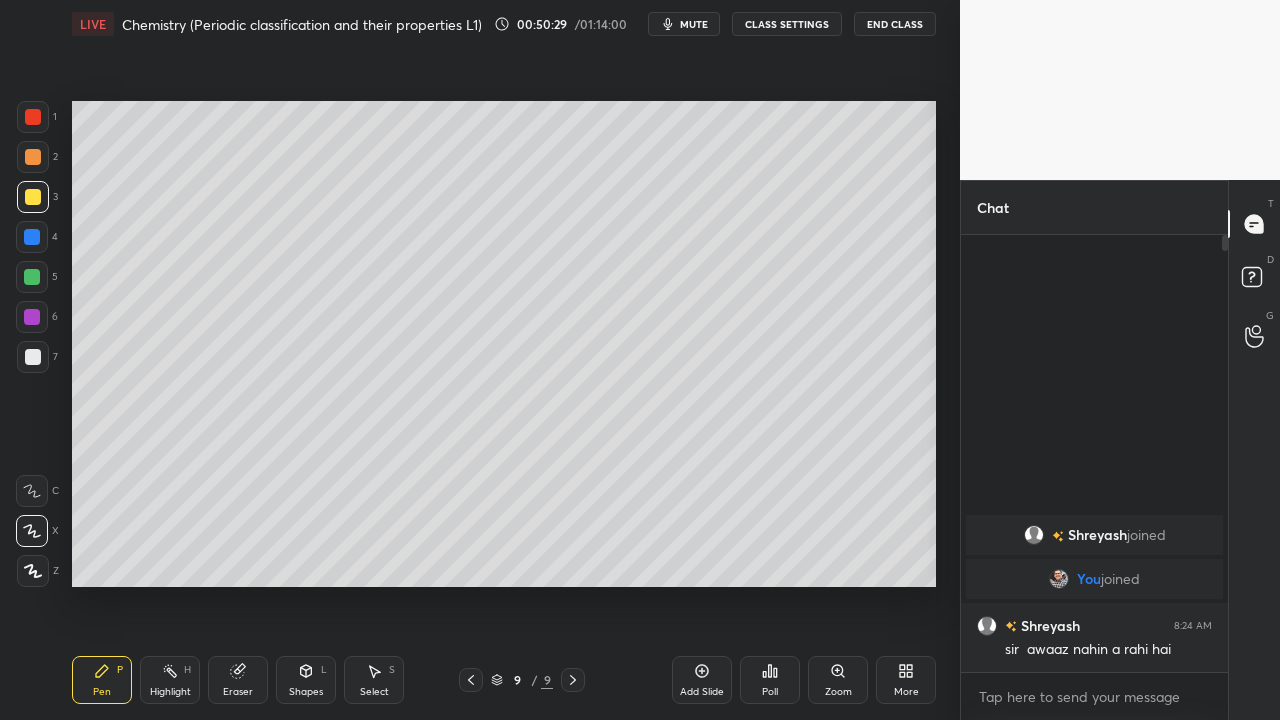 click at bounding box center (32, 277) 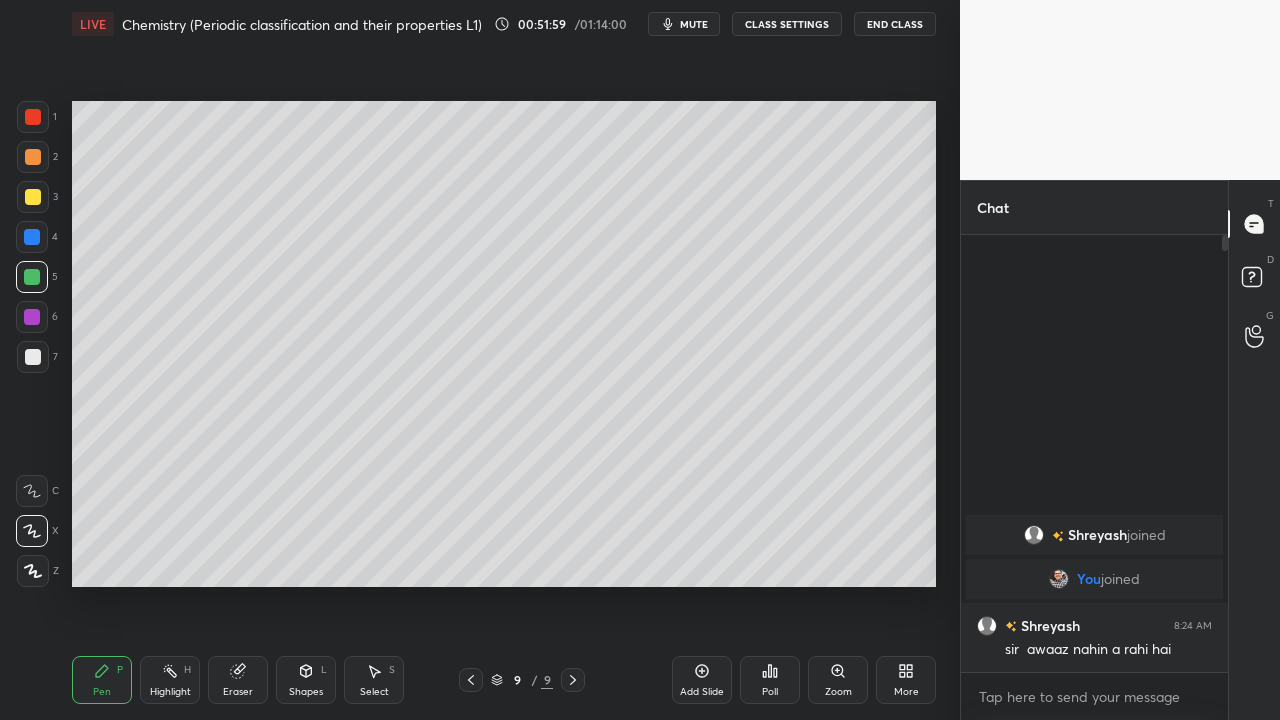 click at bounding box center (33, 197) 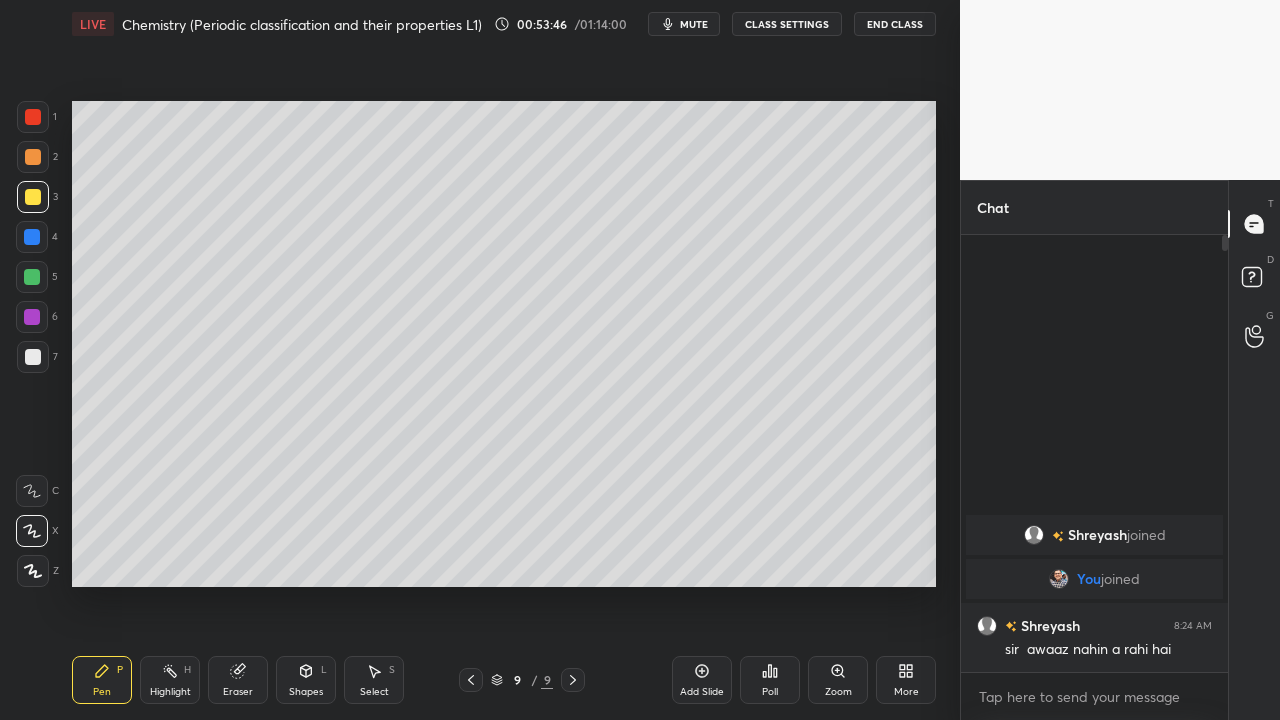 click at bounding box center [33, 117] 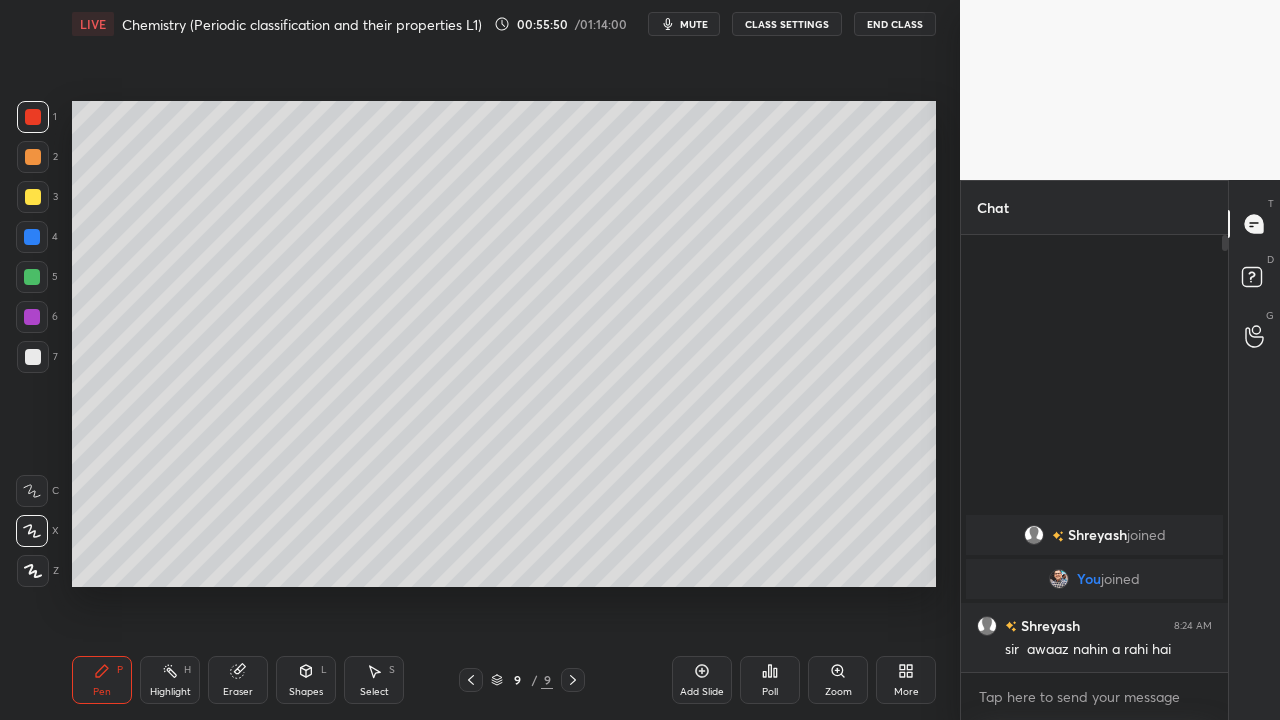 click 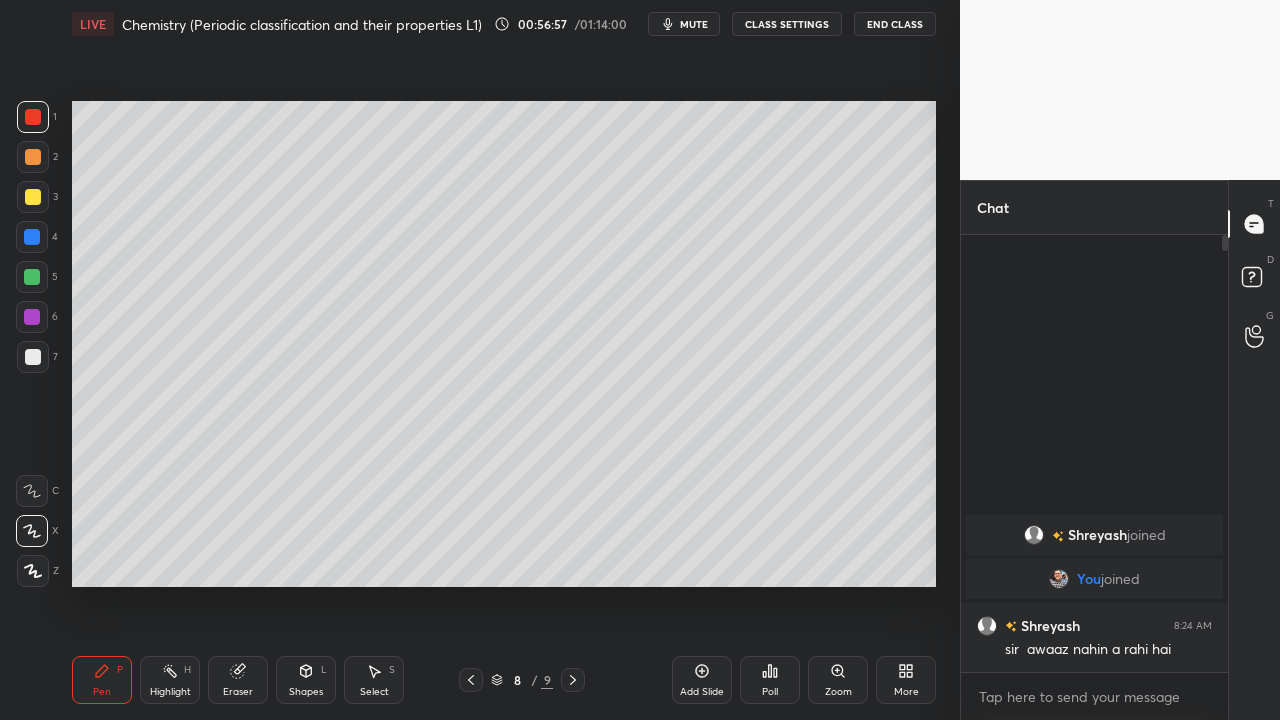 click 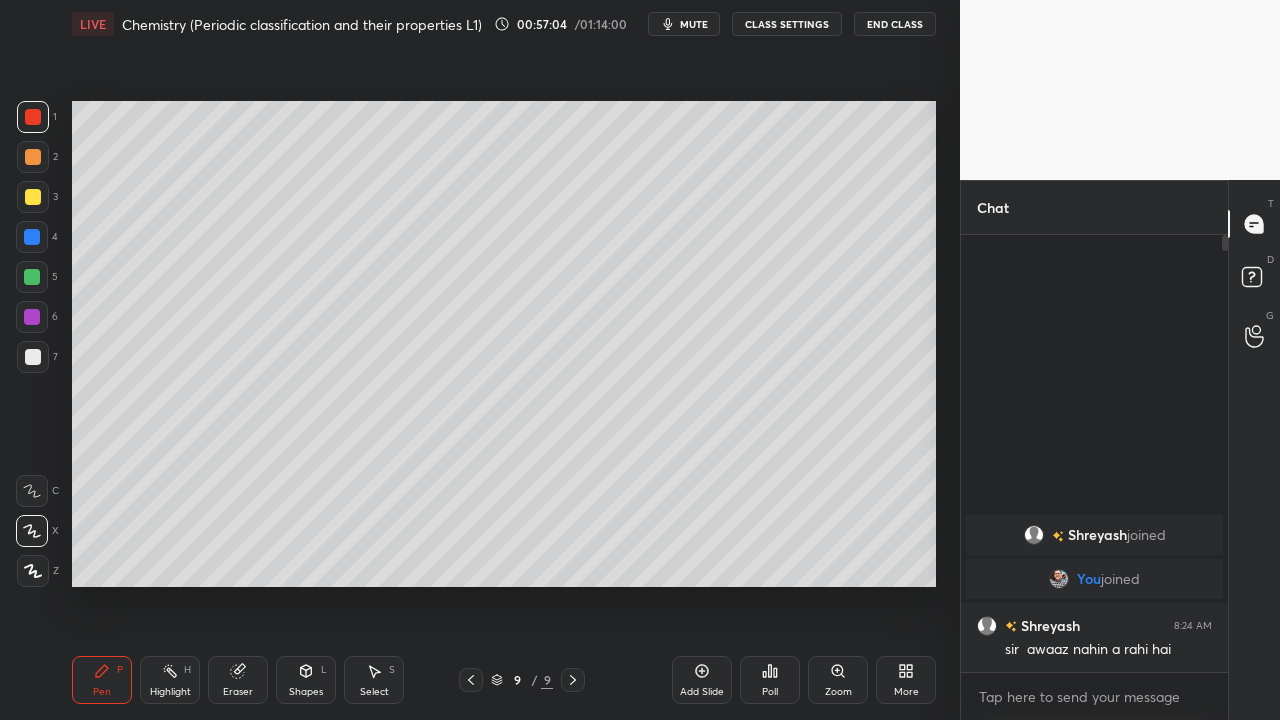 click 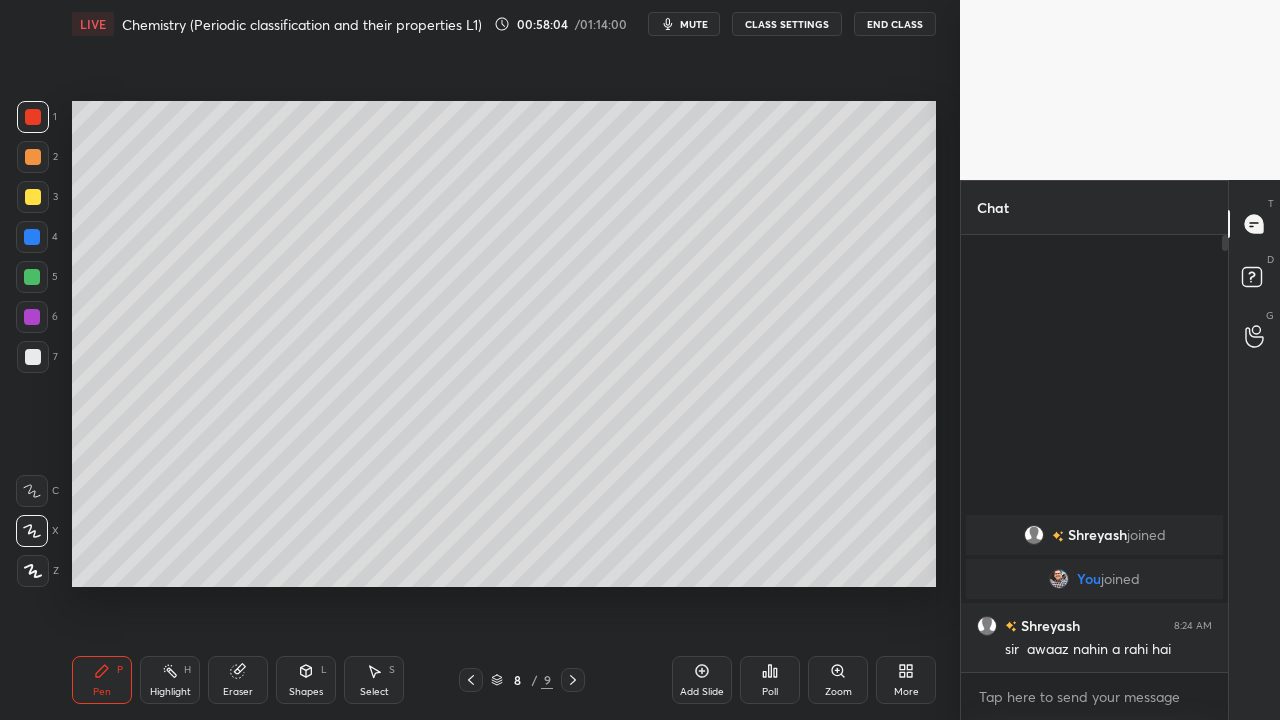 click at bounding box center (573, 680) 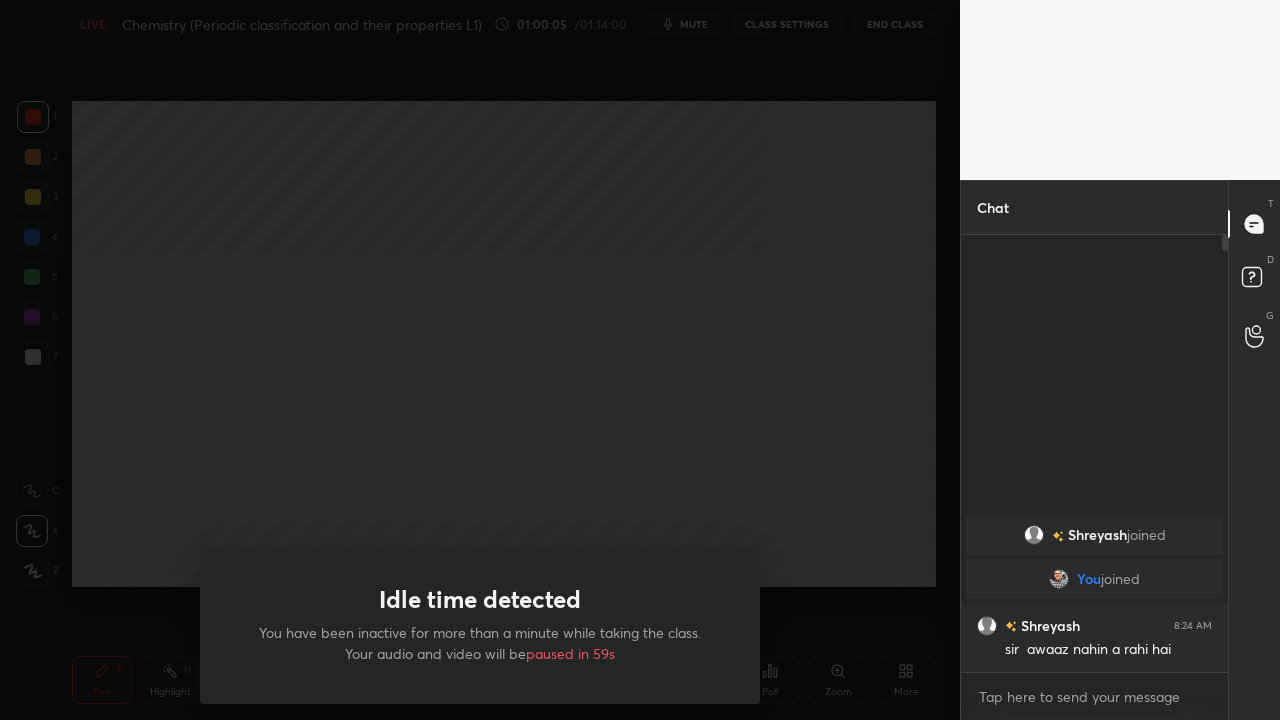 click on "Idle time detected You have been inactive for more than a minute while taking the class. Your audio and video will be  paused in 59s" at bounding box center [480, 360] 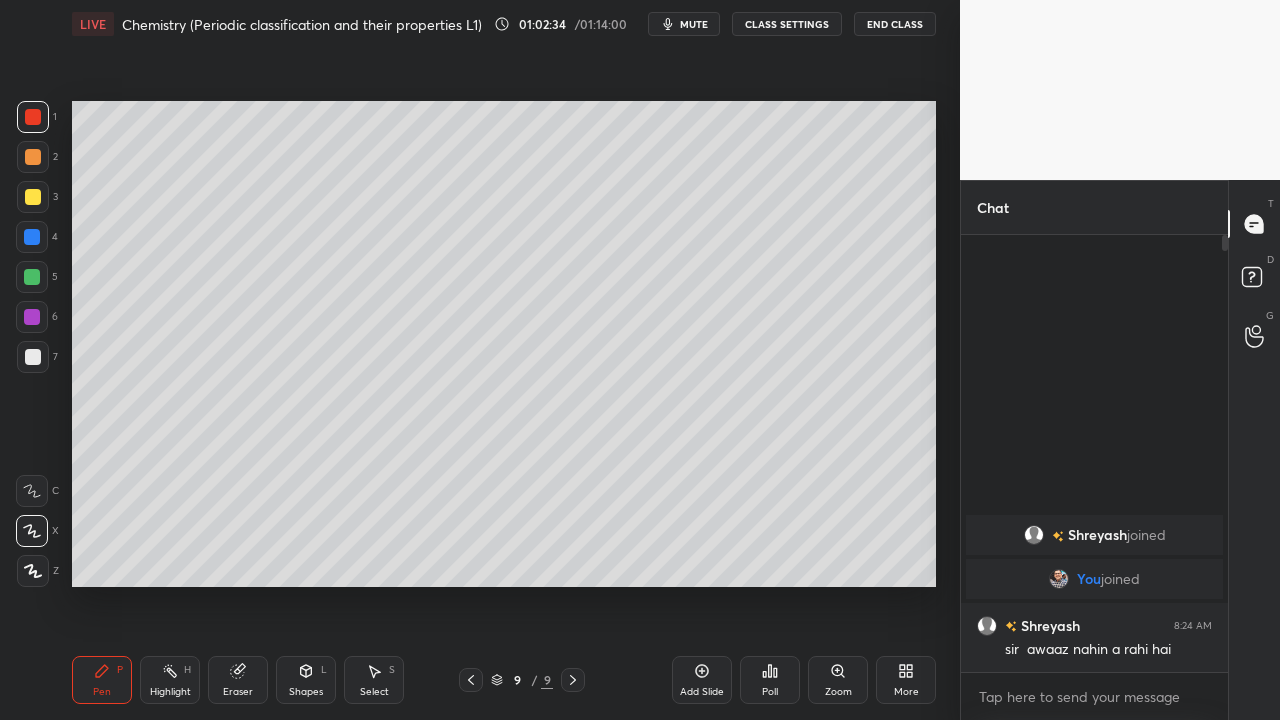 click on "End Class" at bounding box center (895, 24) 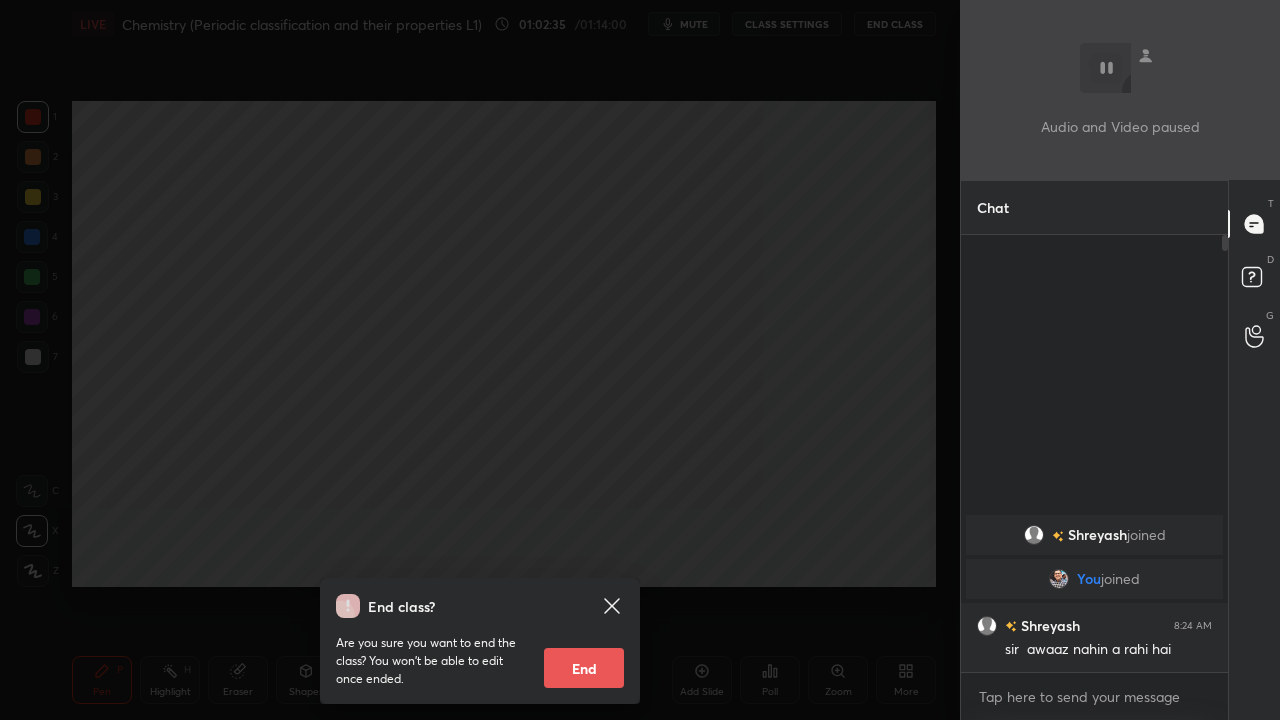 click on "End class? Are you sure you want to end the class? You won’t be able to edit once ended. End" at bounding box center (480, 360) 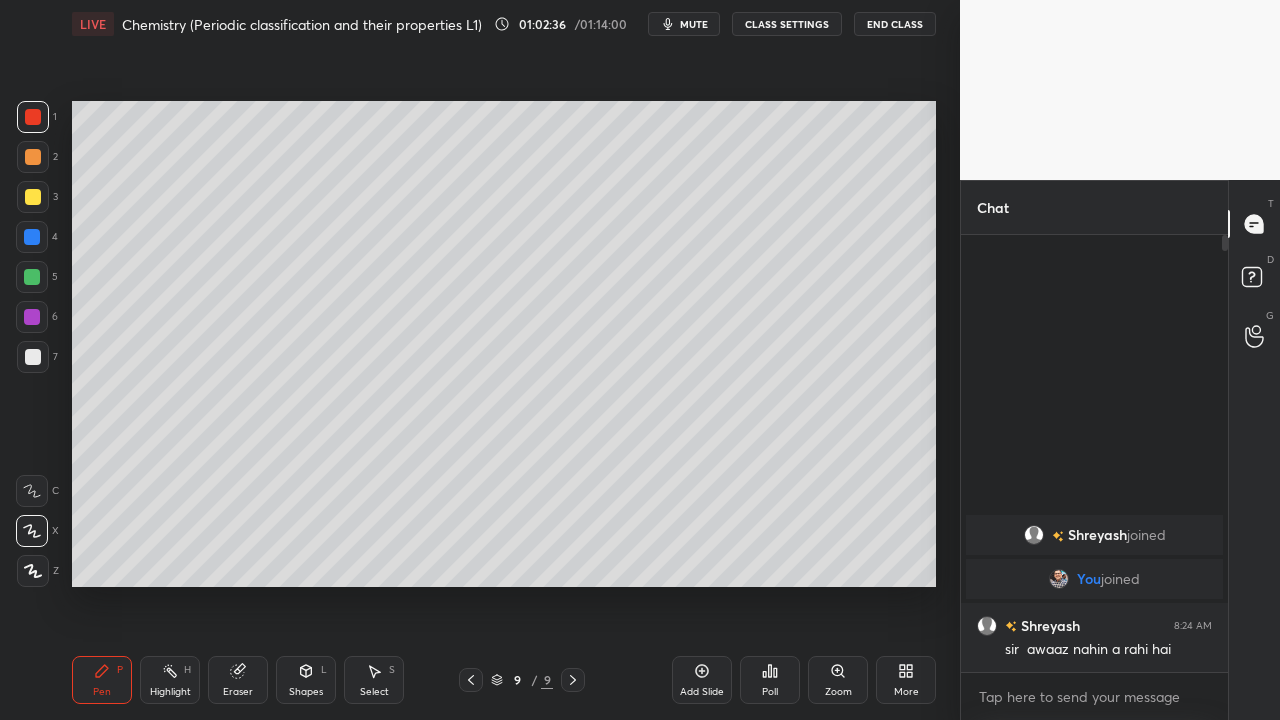 click on "End Class" at bounding box center [895, 24] 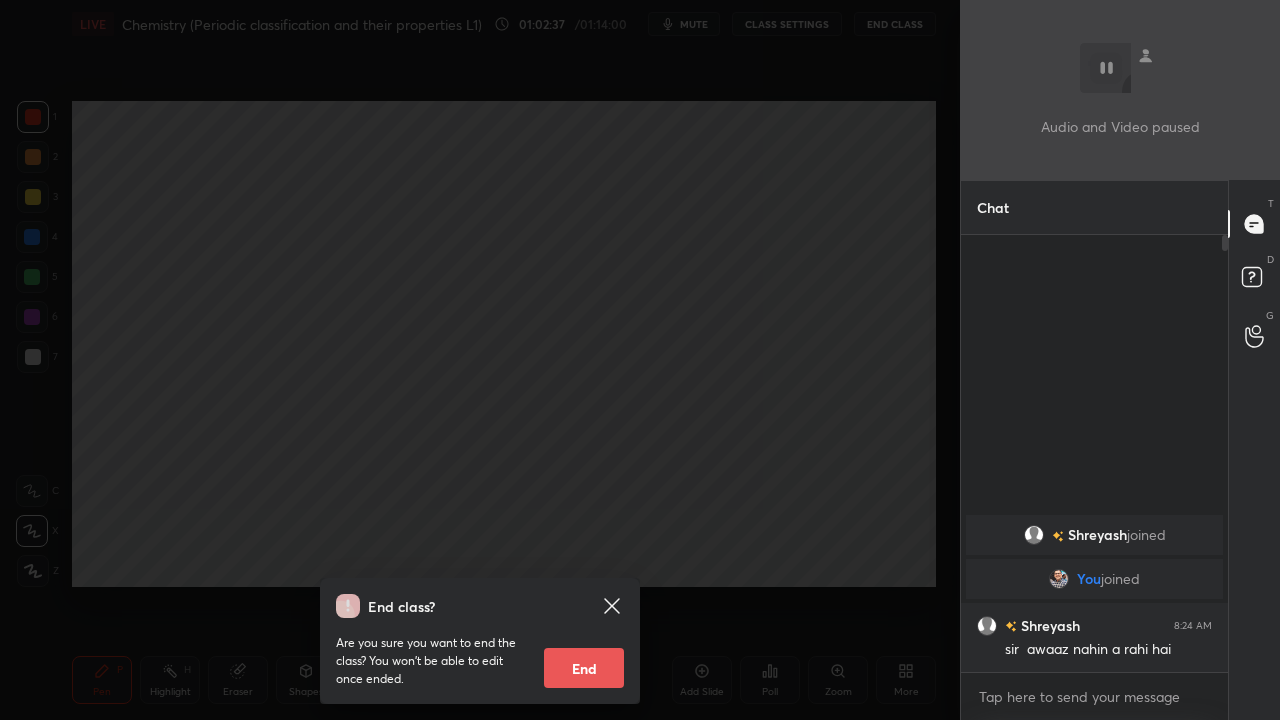 click on "End" at bounding box center (584, 668) 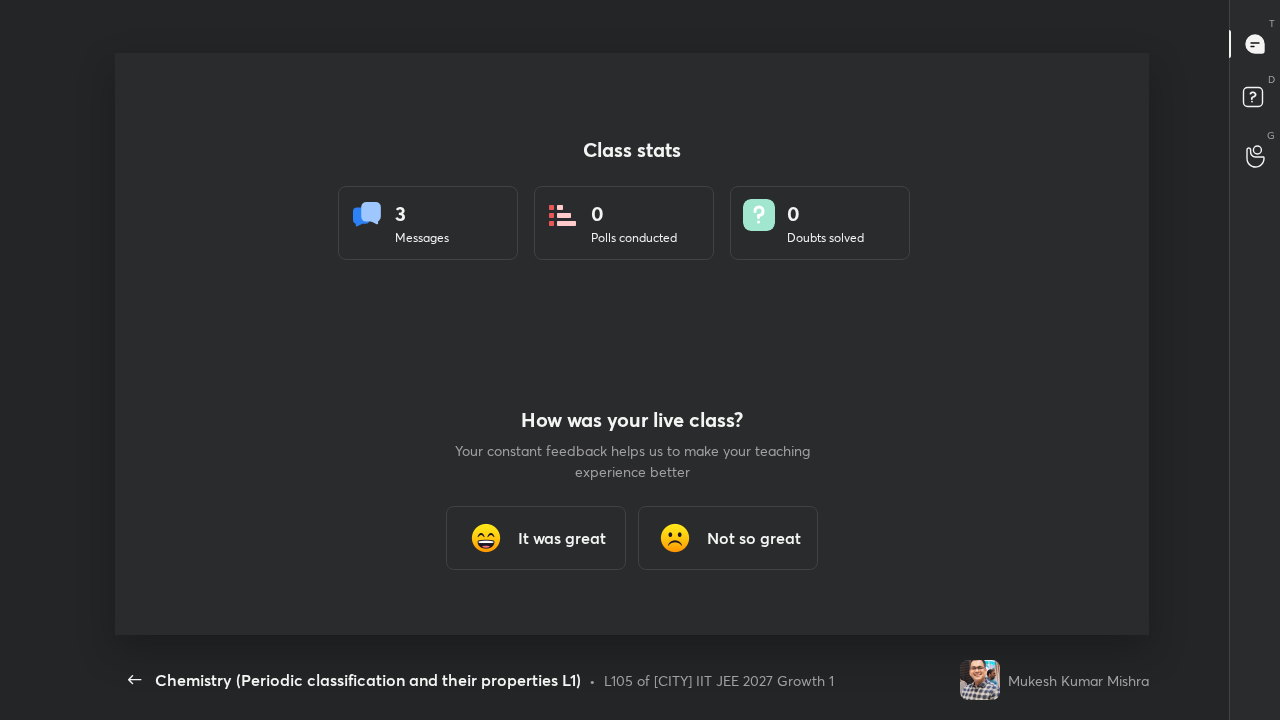 scroll, scrollTop: 99408, scrollLeft: 98747, axis: both 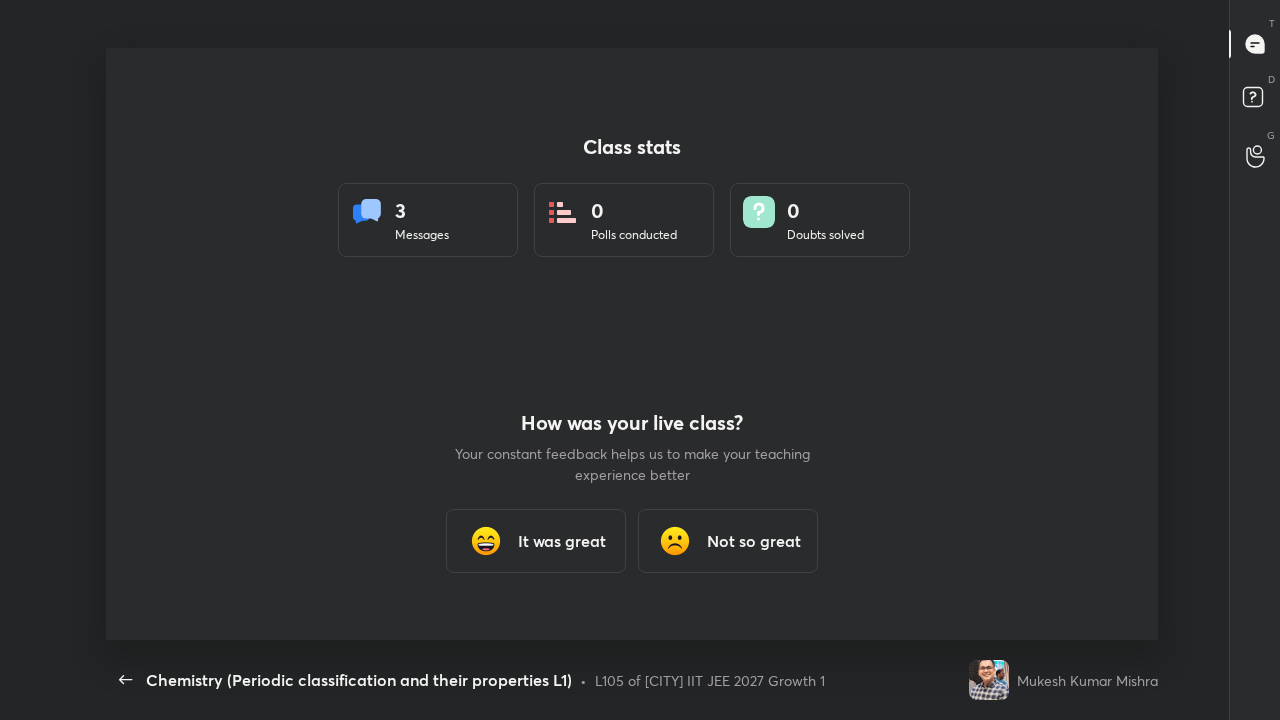 click on "Not so great" at bounding box center (754, 541) 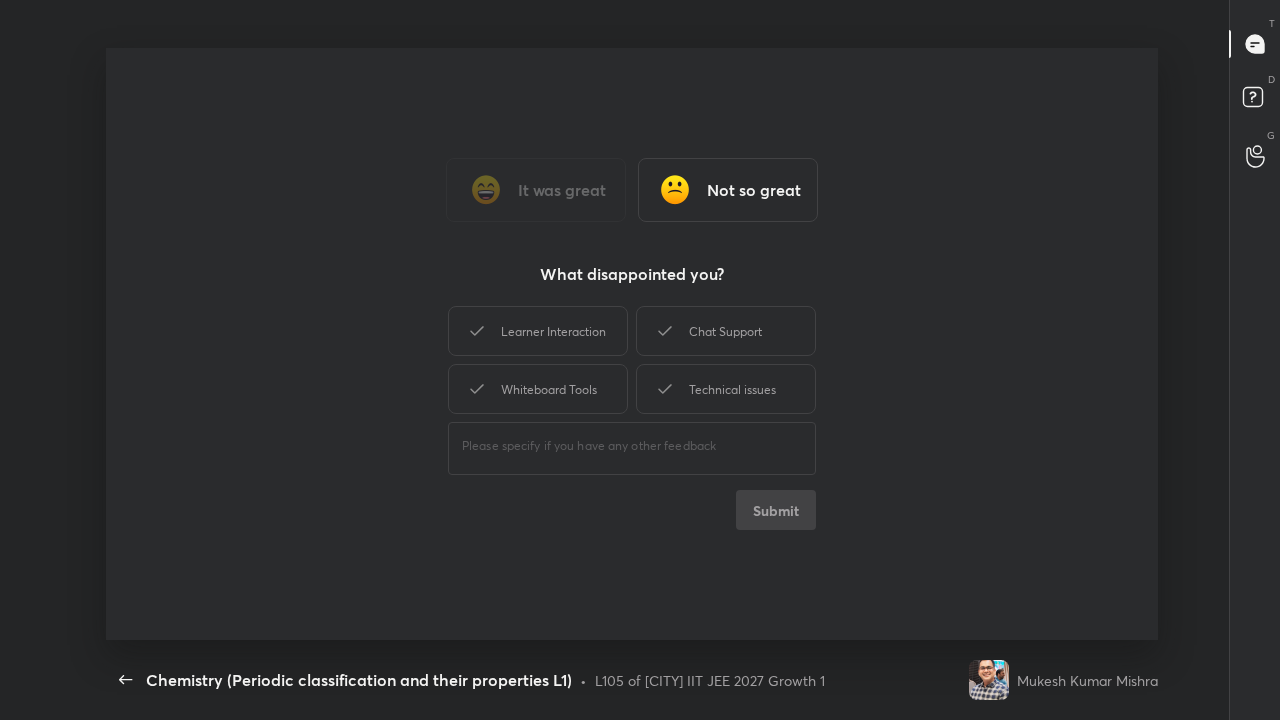 click on "Not so great" at bounding box center (728, 190) 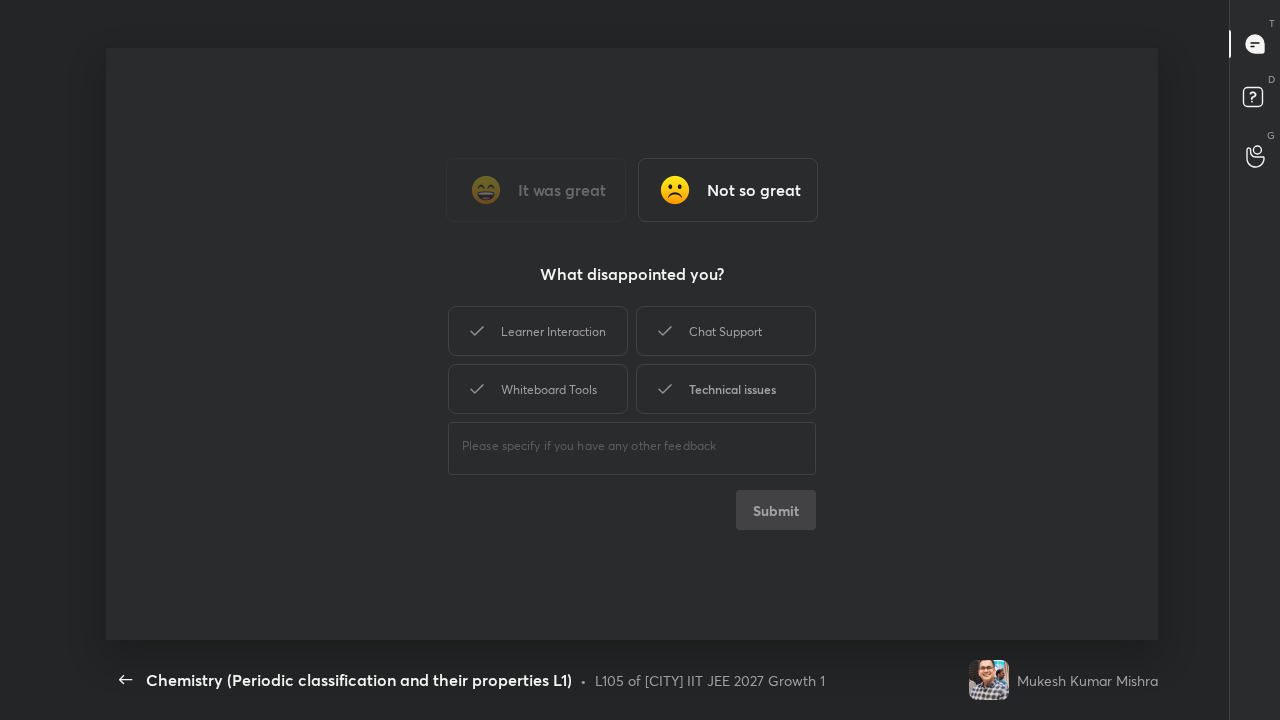 click on "Technical issues" at bounding box center (726, 389) 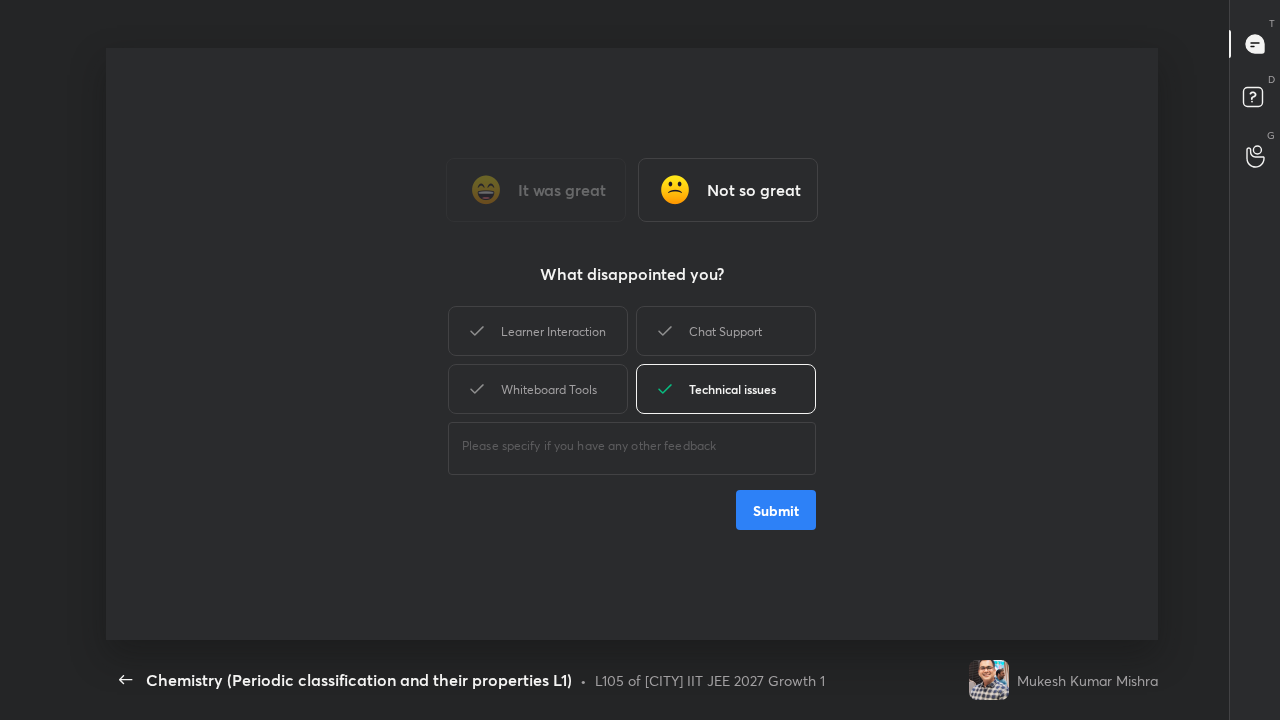 click on "Chat Support" at bounding box center (726, 331) 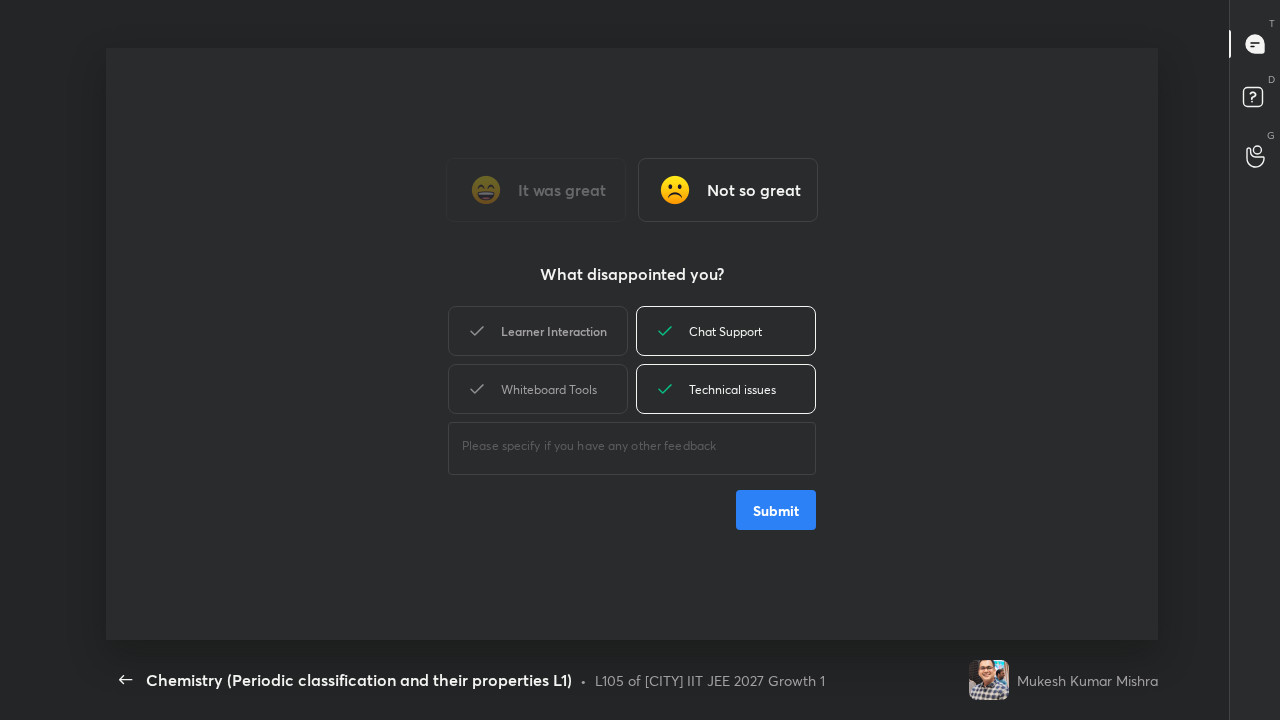 click on "Learner Interaction" at bounding box center (538, 331) 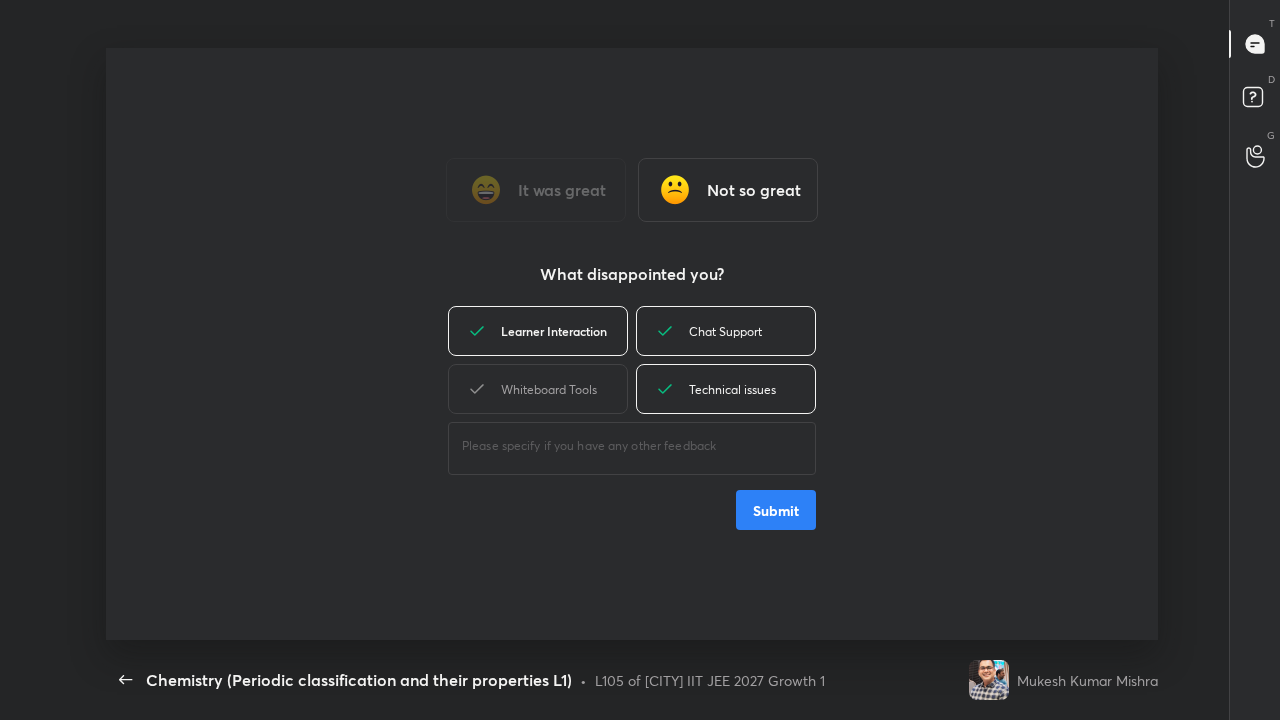 click on "Whiteboard Tools" at bounding box center [538, 389] 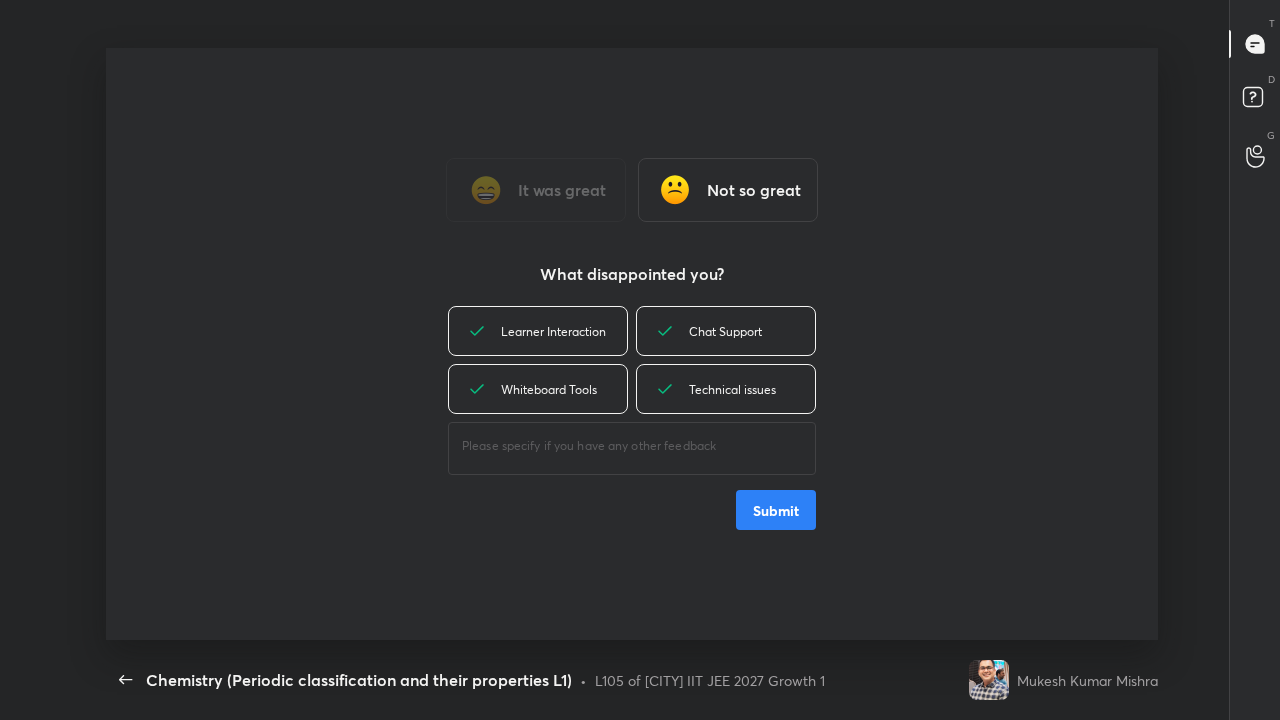 click on "Submit" at bounding box center (776, 510) 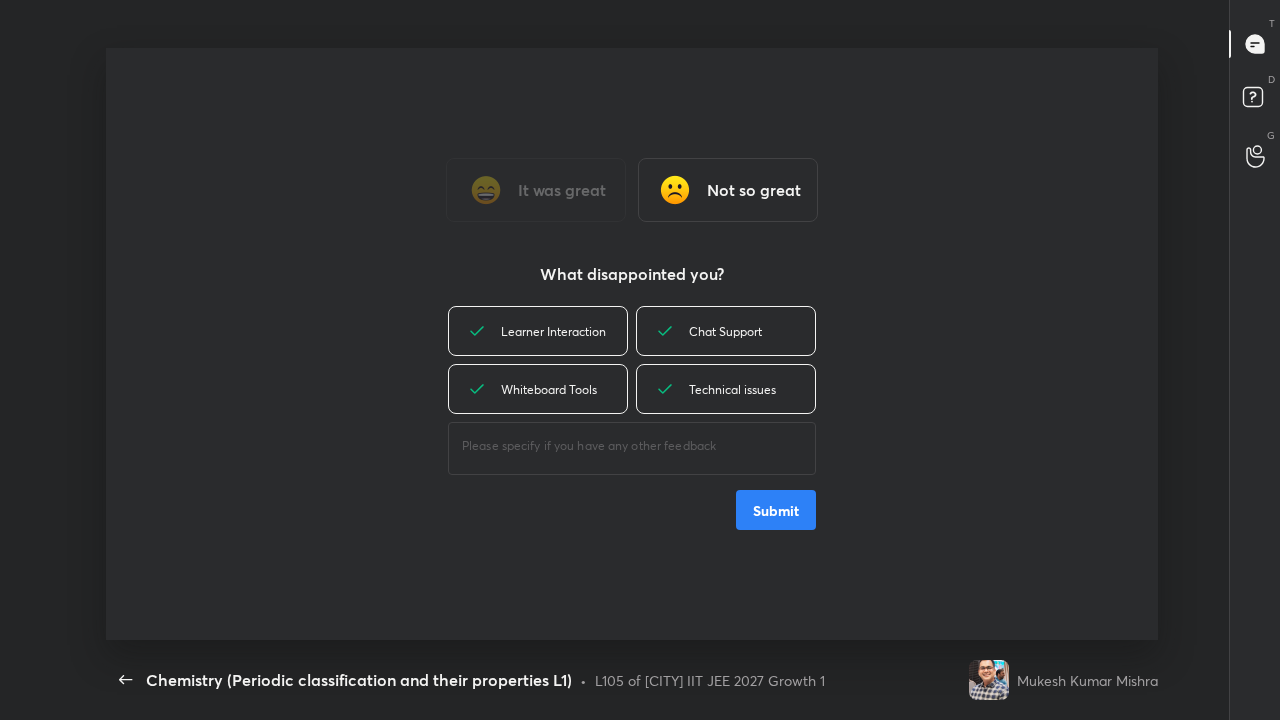 click on "Learner Interaction Chat Support Whiteboard Tools Technical issues ​ Submit" at bounding box center [632, 416] 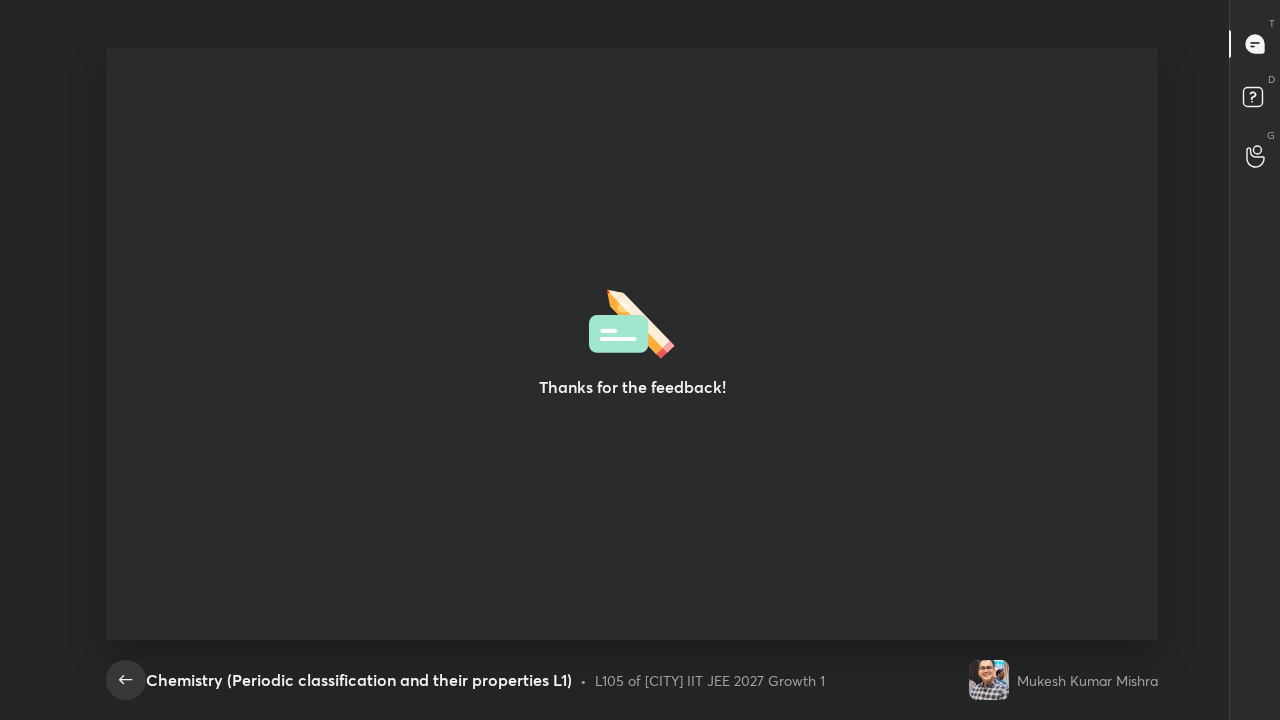 click 